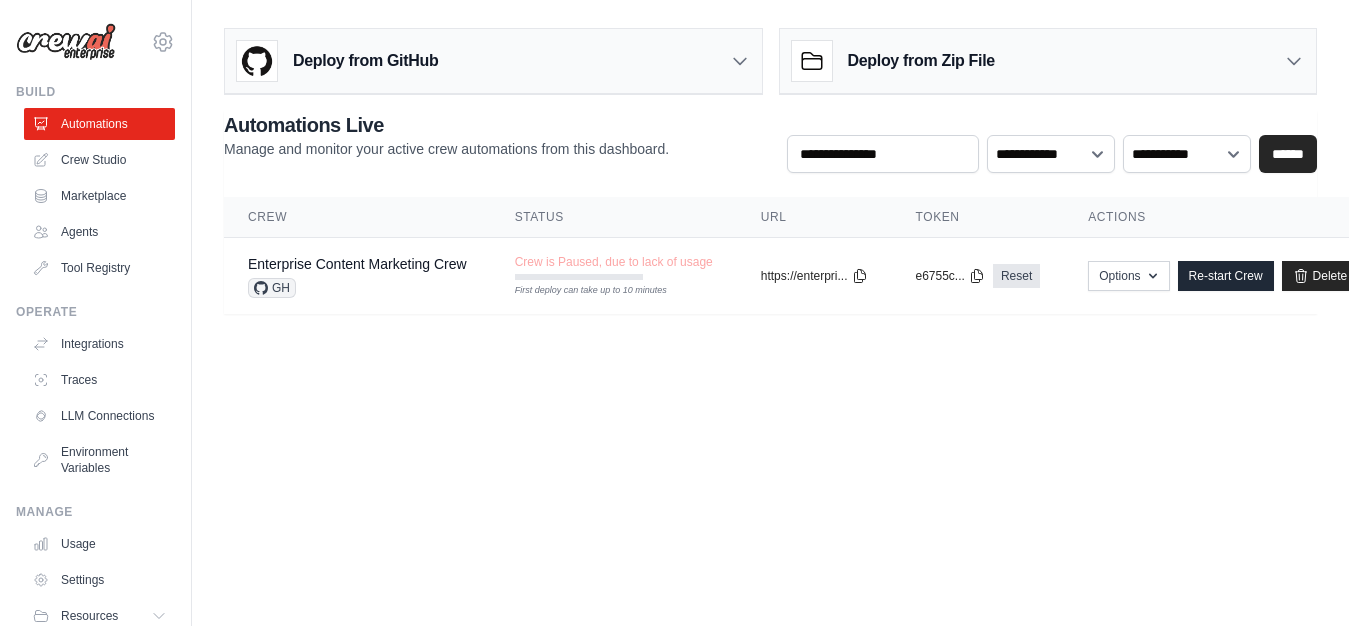 scroll, scrollTop: 0, scrollLeft: 0, axis: both 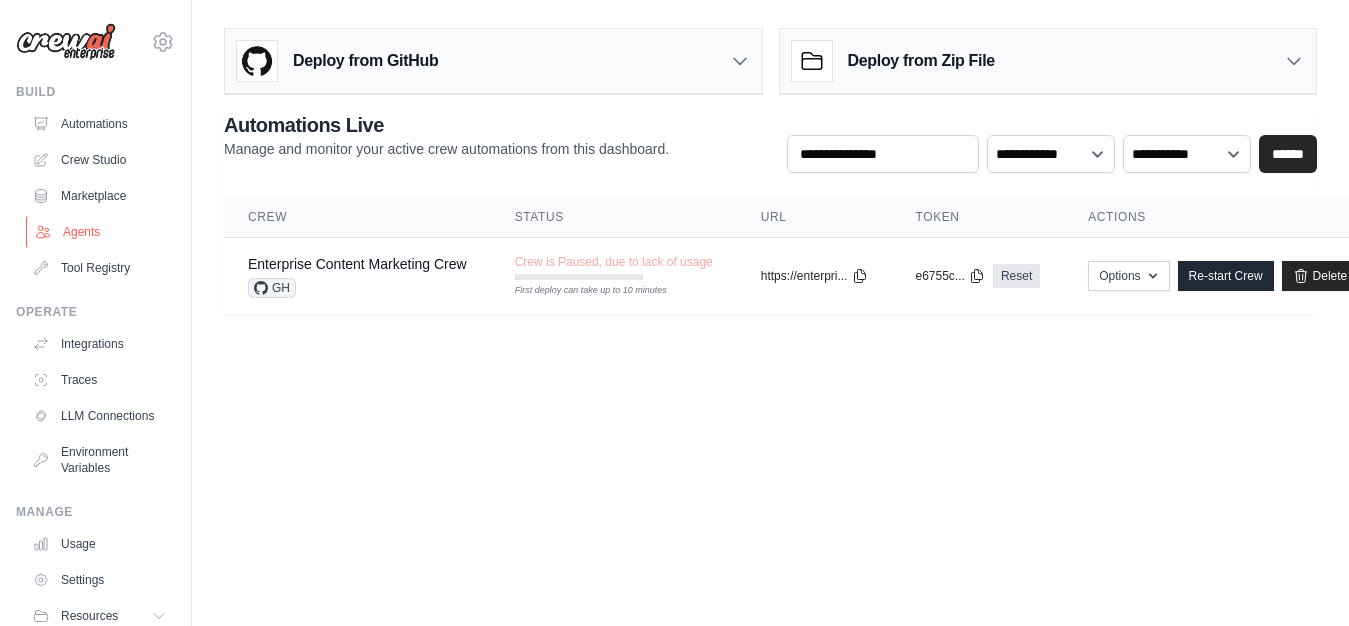 click on "Agents" at bounding box center (101, 232) 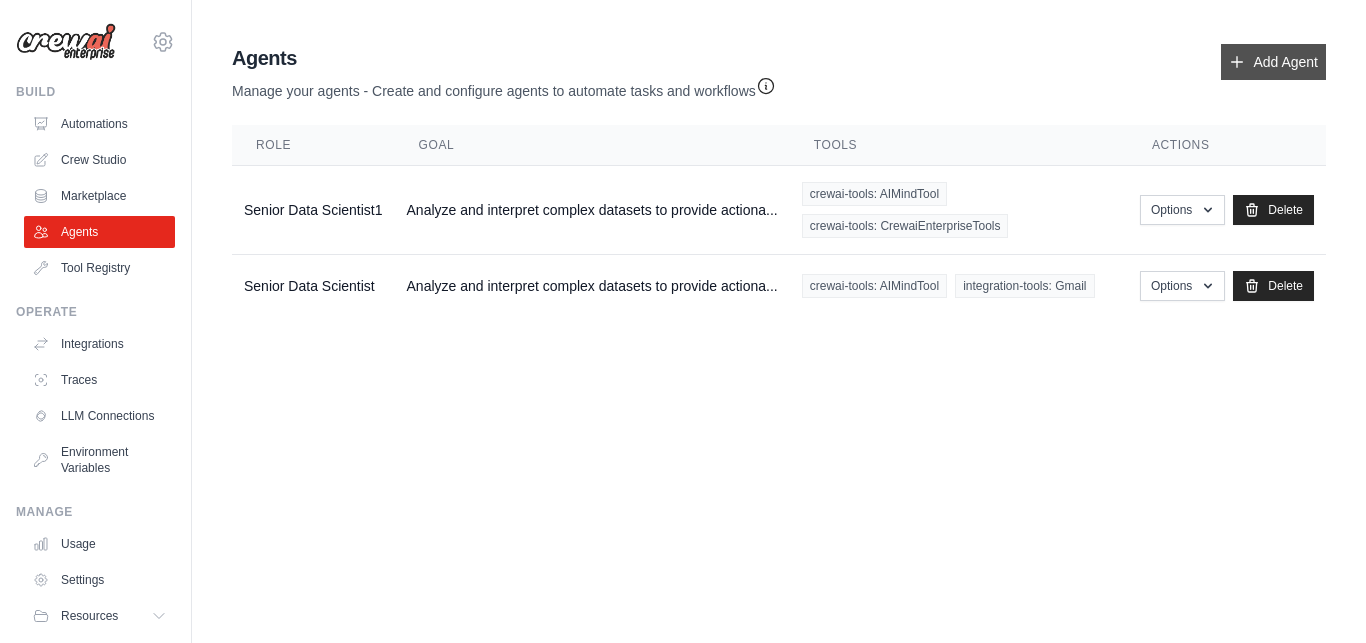 click on "Add Agent" at bounding box center [1273, 62] 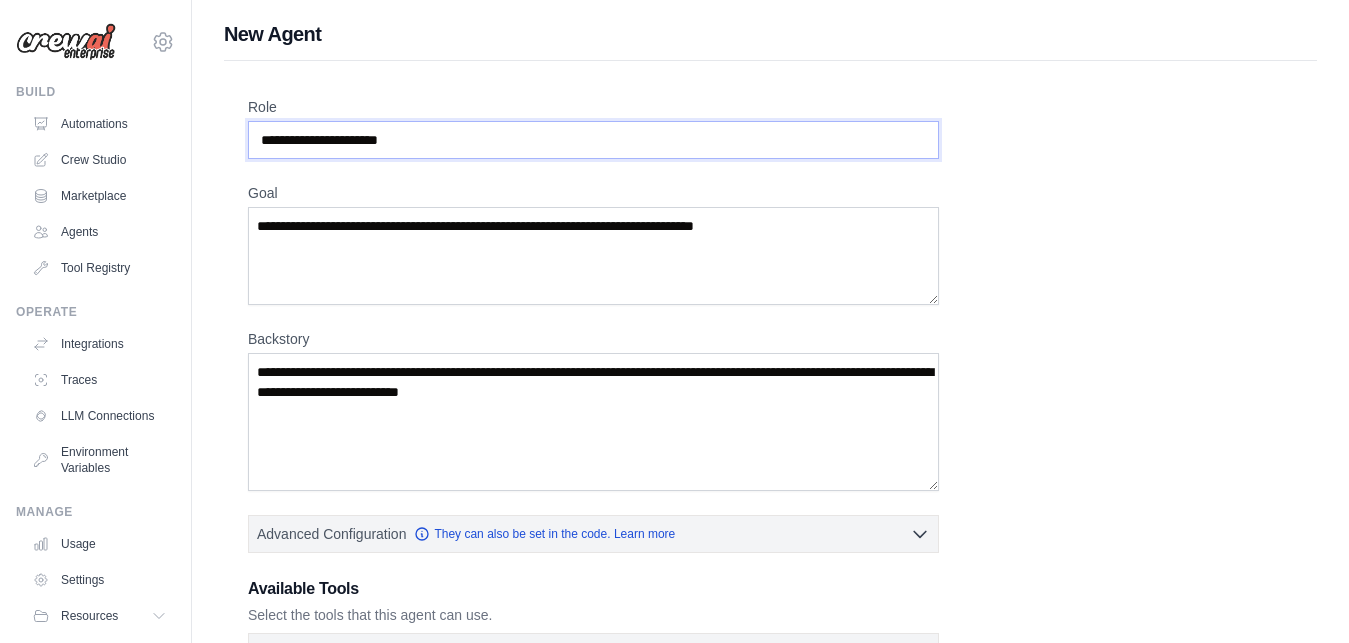 click on "Role" at bounding box center (593, 140) 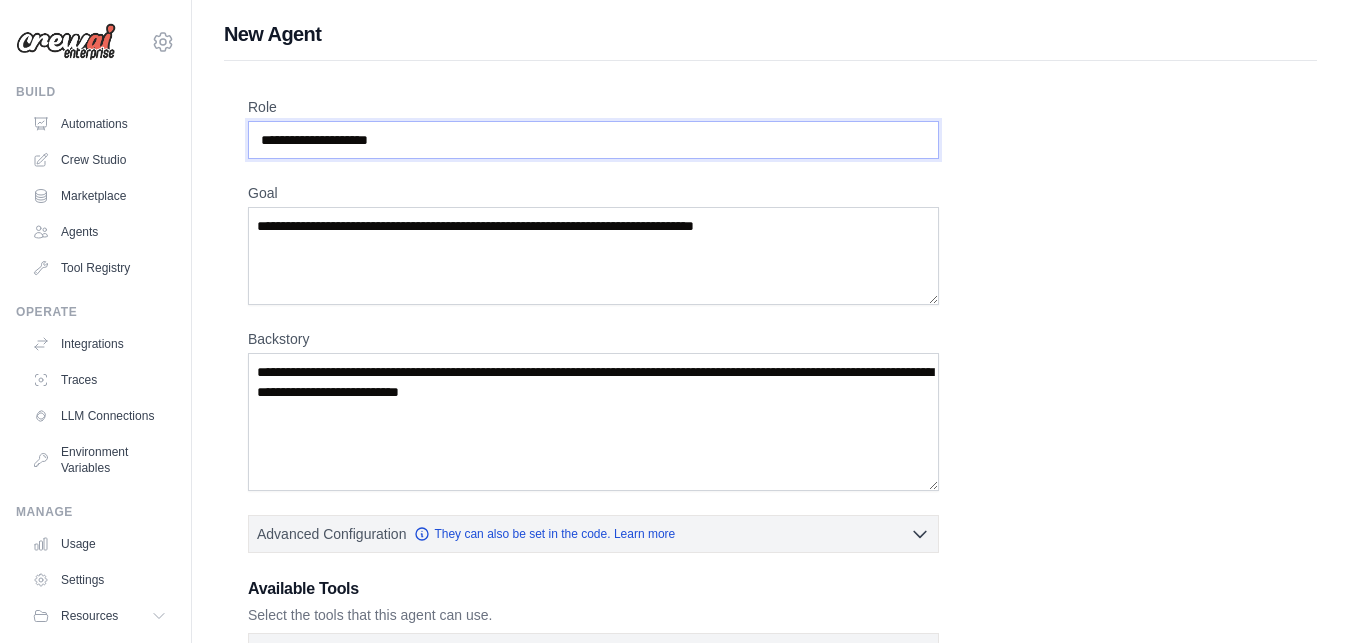 type on "**********" 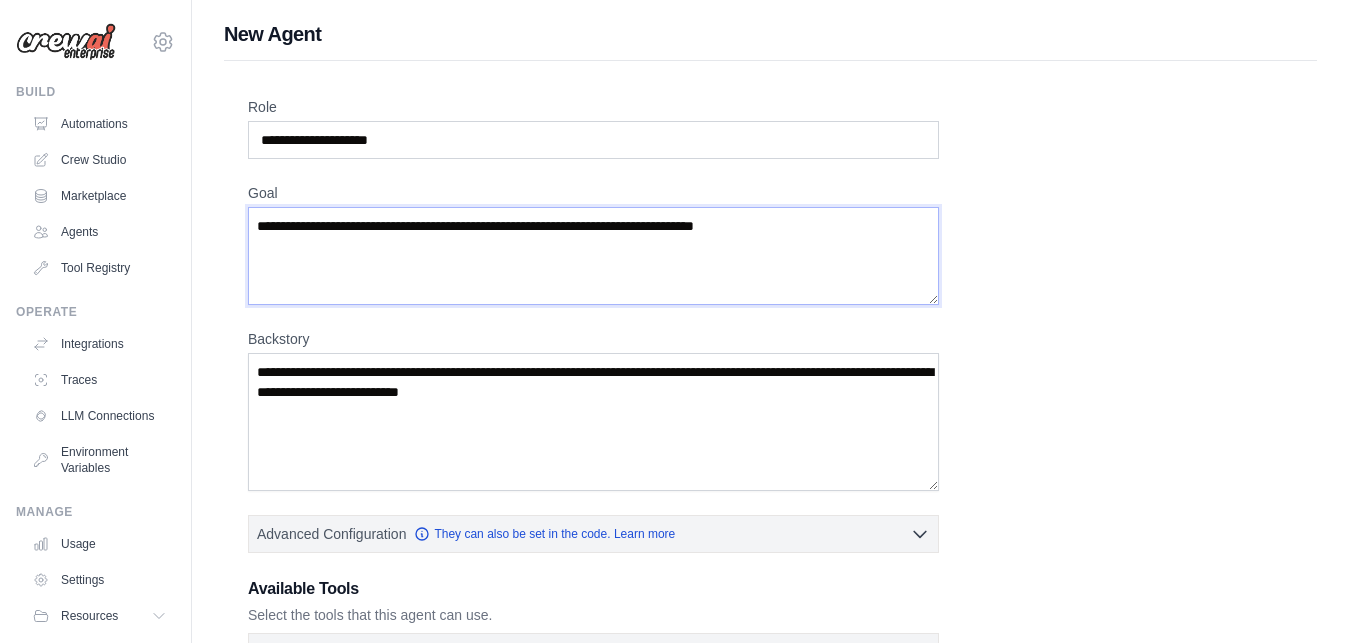 click on "Goal" at bounding box center (593, 256) 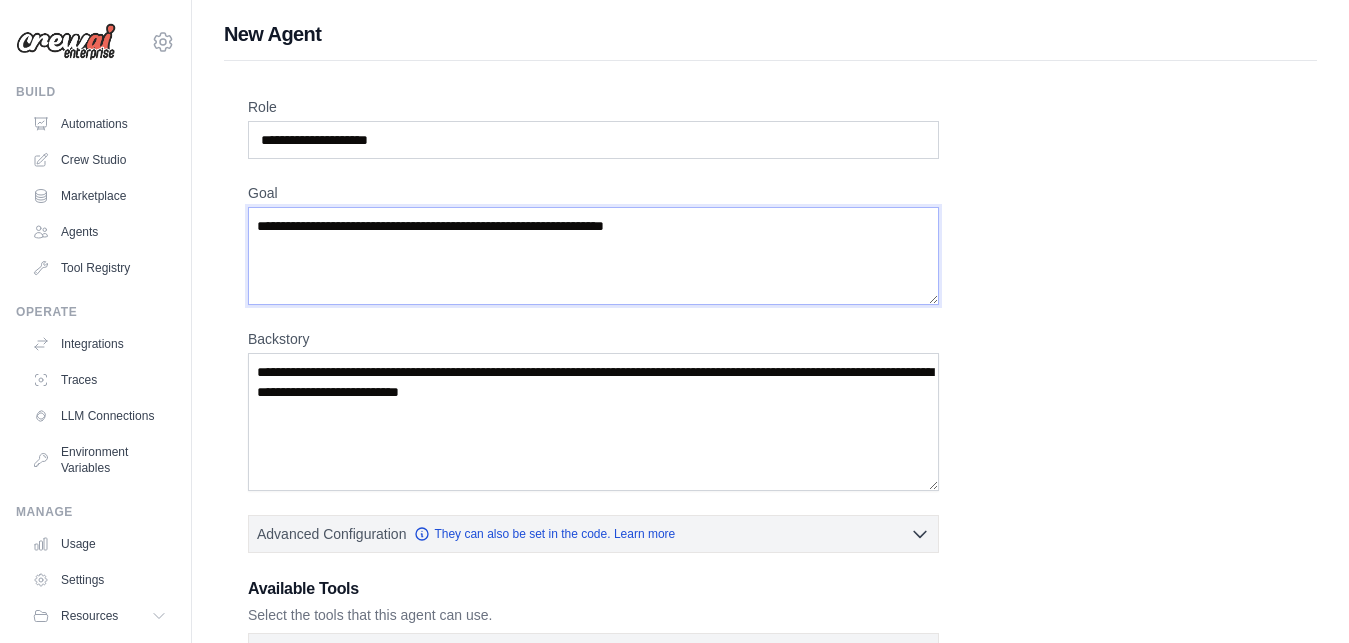 type on "**********" 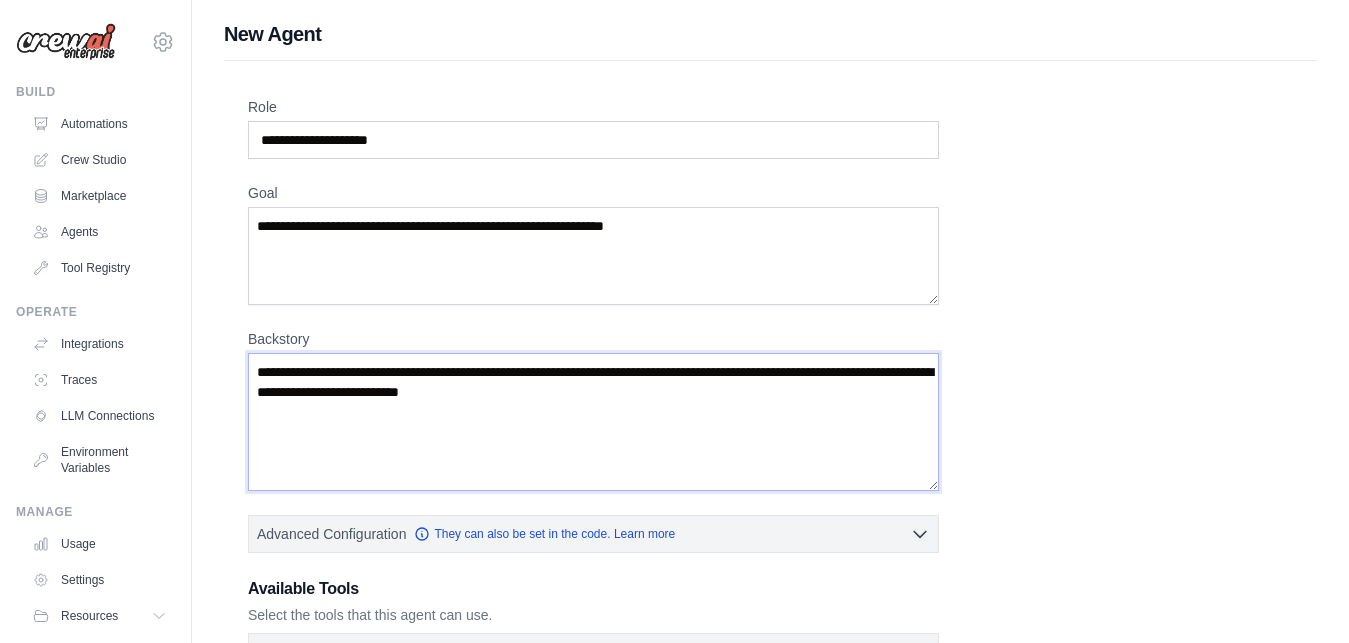 click on "Backstory" at bounding box center (593, 422) 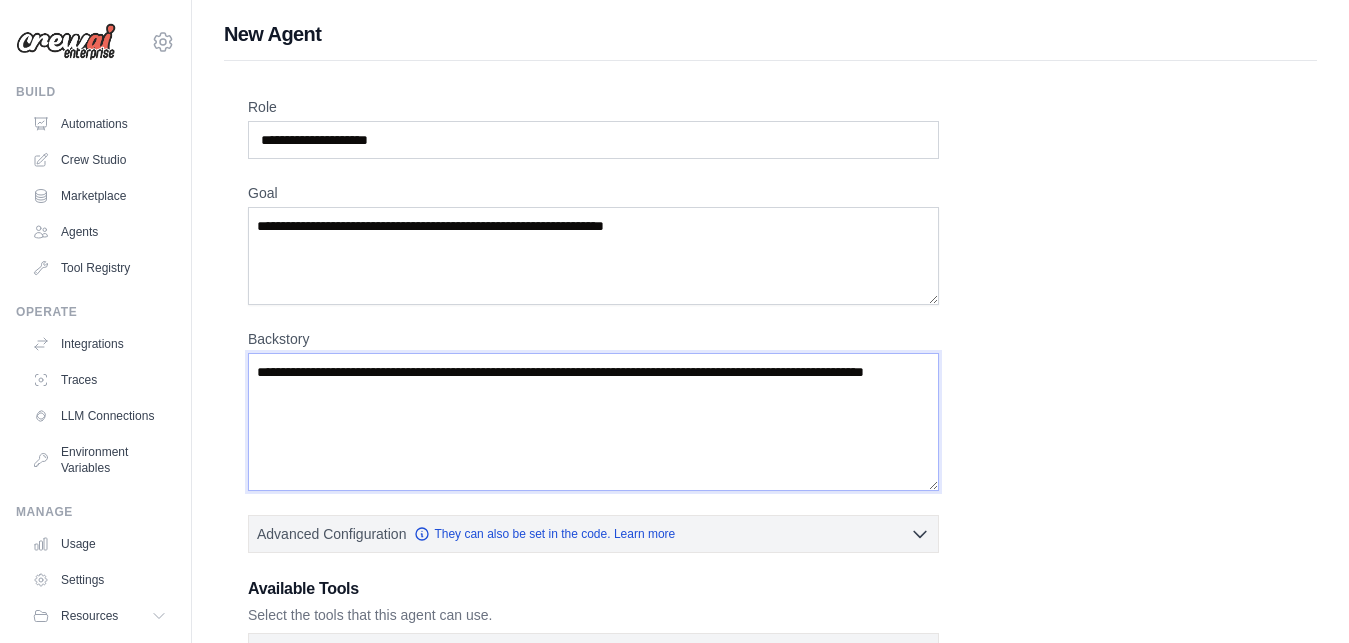 type on "**********" 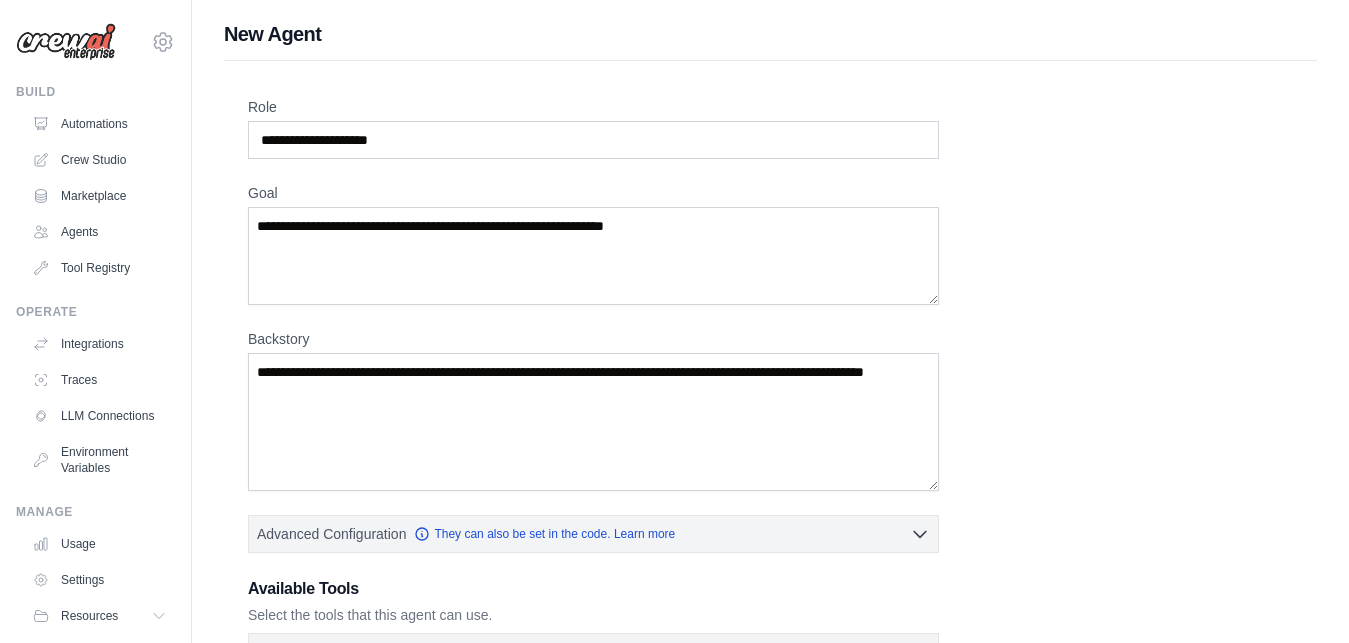 click on "**********" at bounding box center [770, 495] 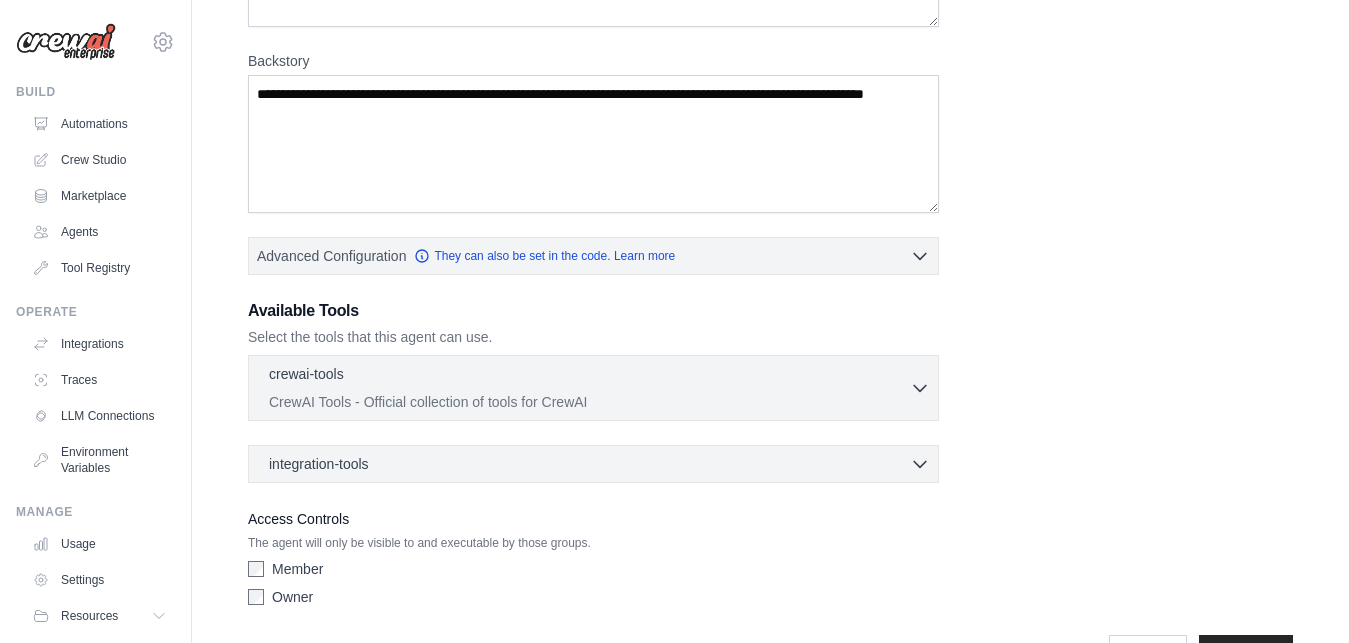 scroll, scrollTop: 340, scrollLeft: 0, axis: vertical 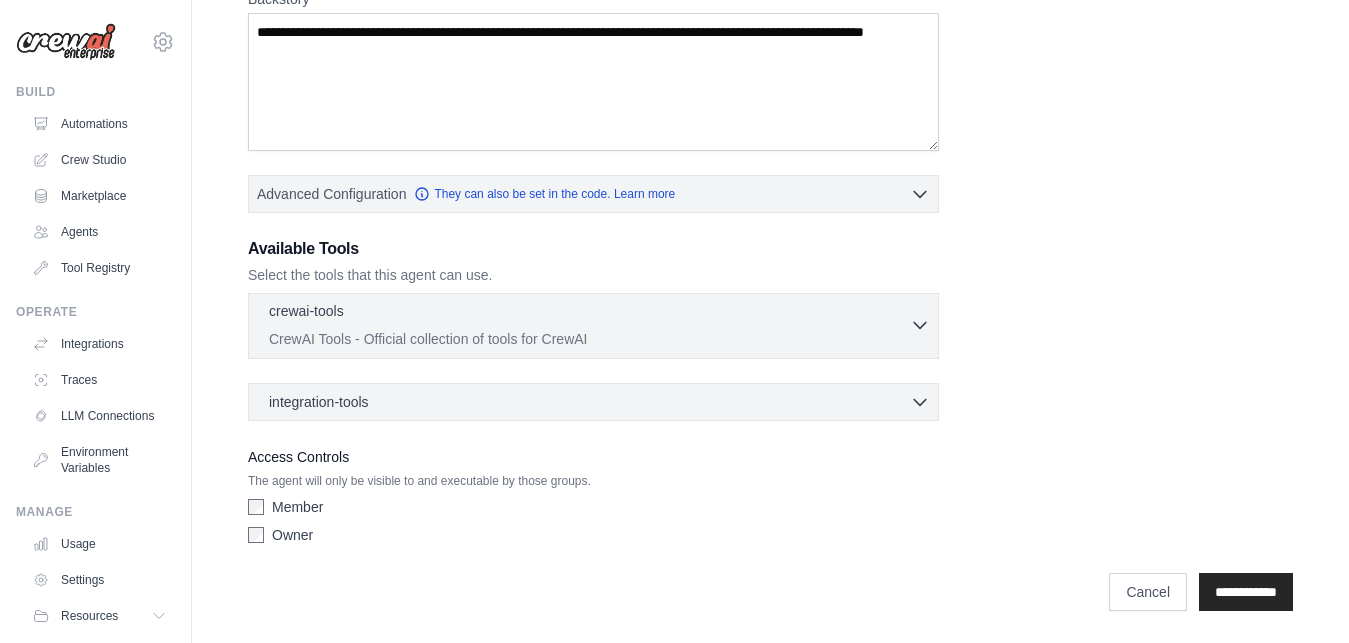 click 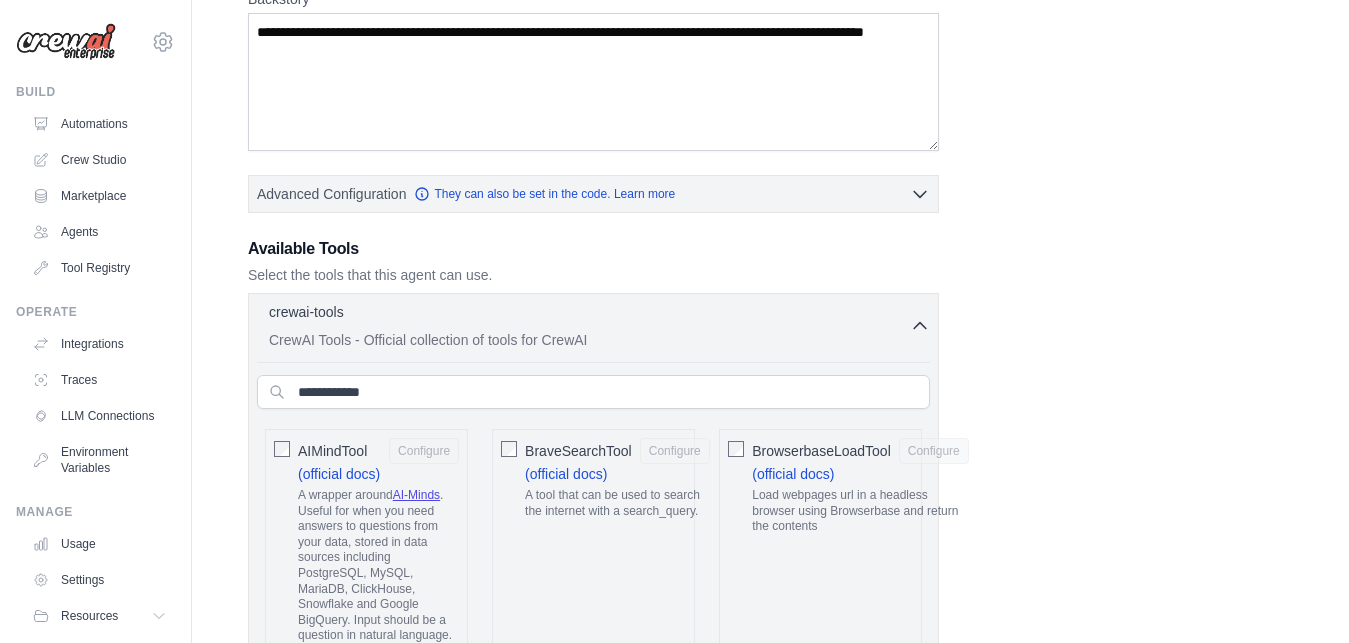 type 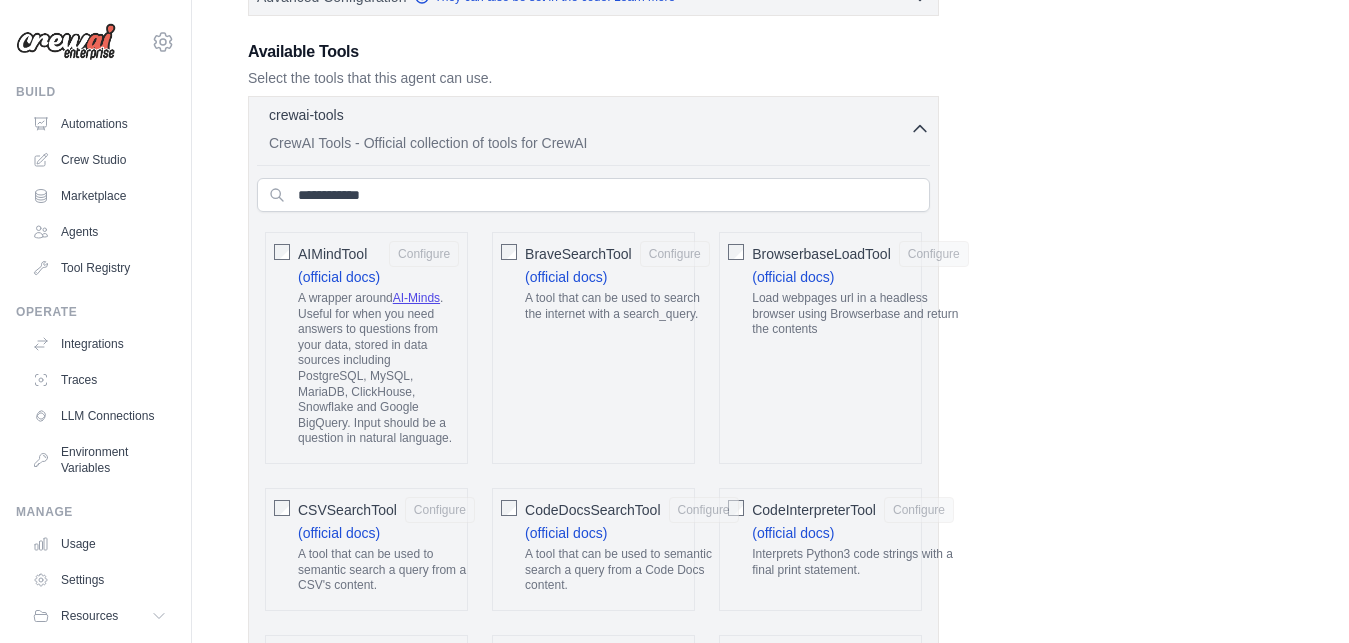 scroll, scrollTop: 544, scrollLeft: 0, axis: vertical 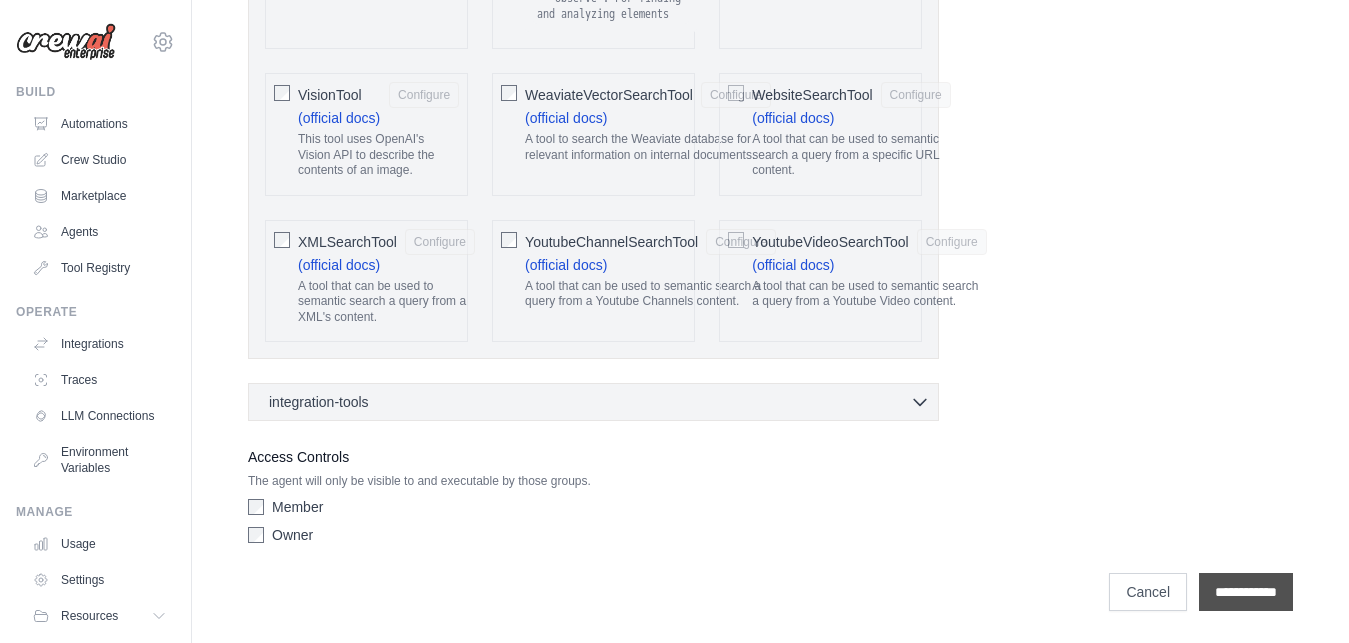 click on "**********" at bounding box center [1246, 592] 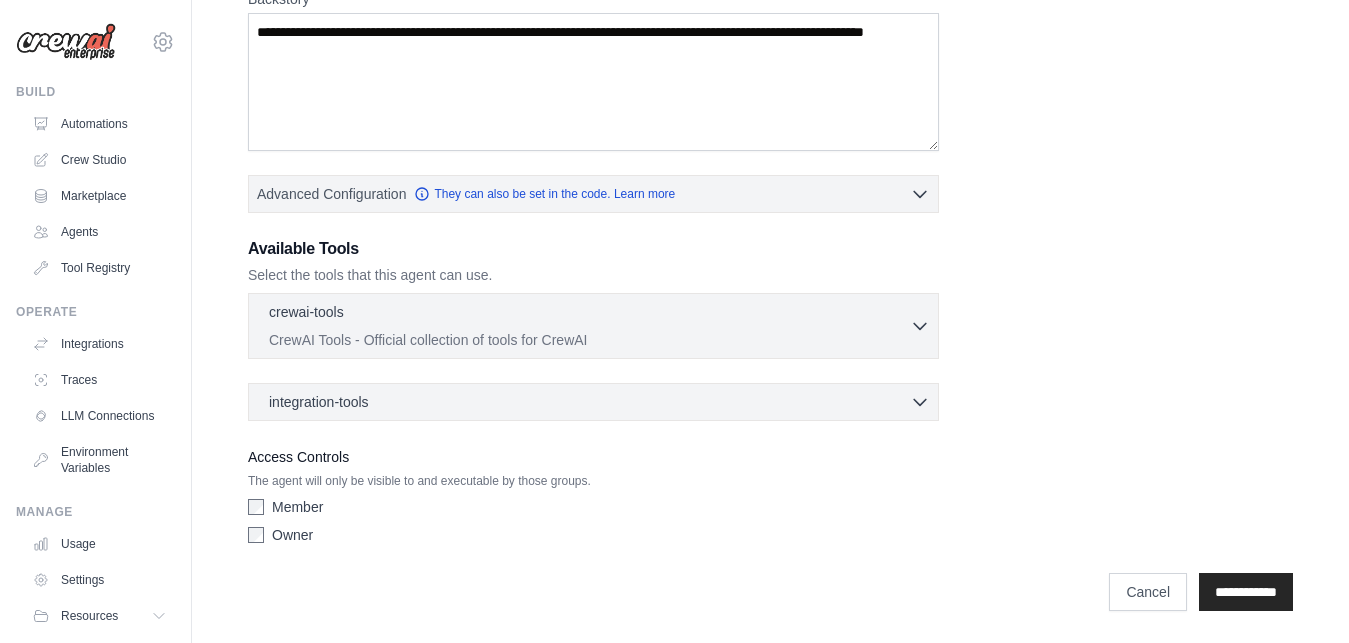 scroll, scrollTop: 0, scrollLeft: 0, axis: both 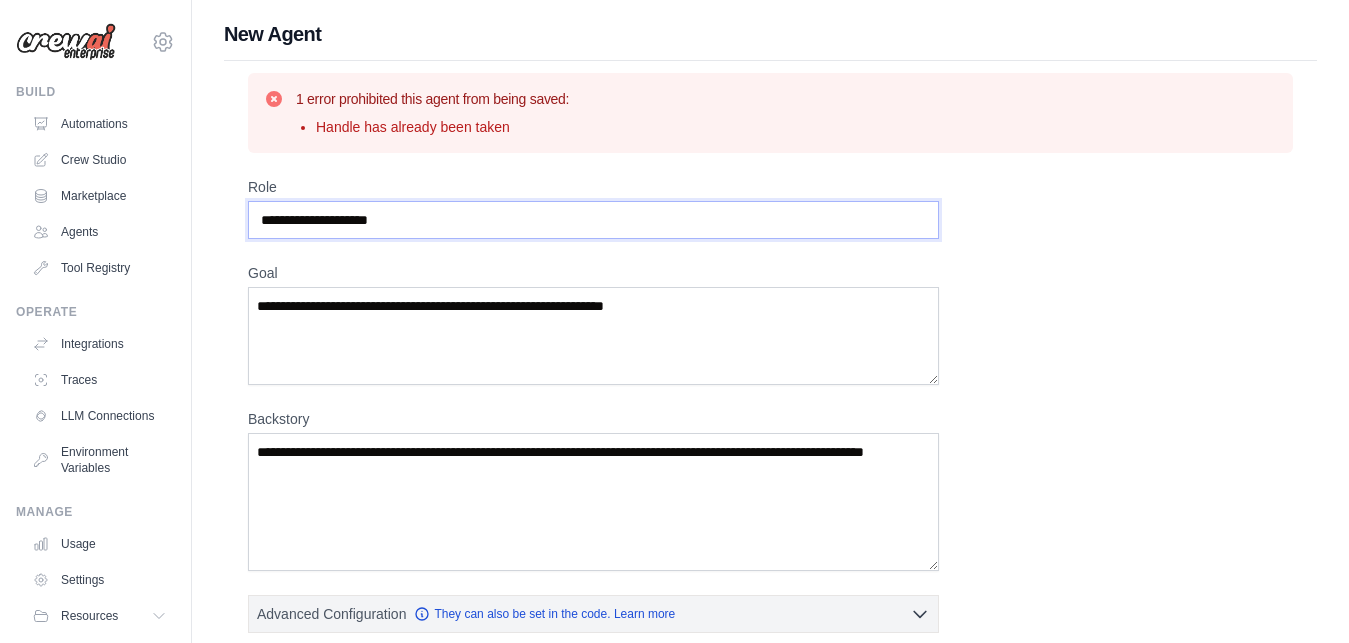 click on "**********" at bounding box center (593, 220) 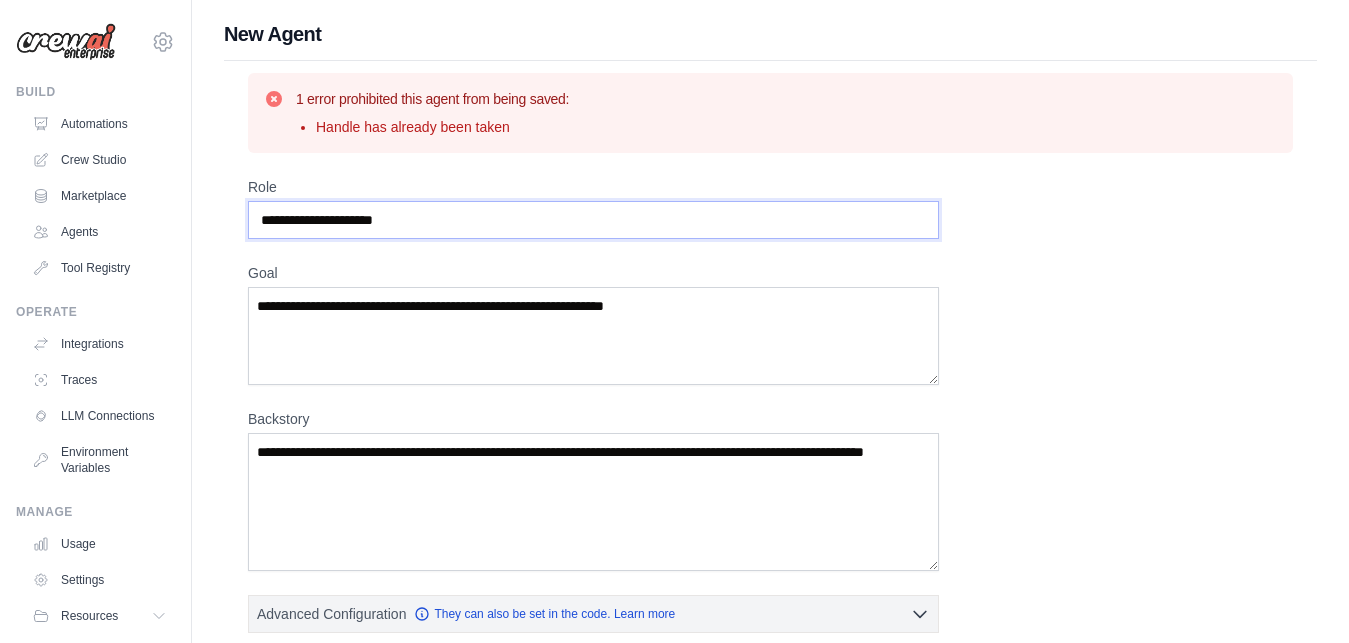 type on "**********" 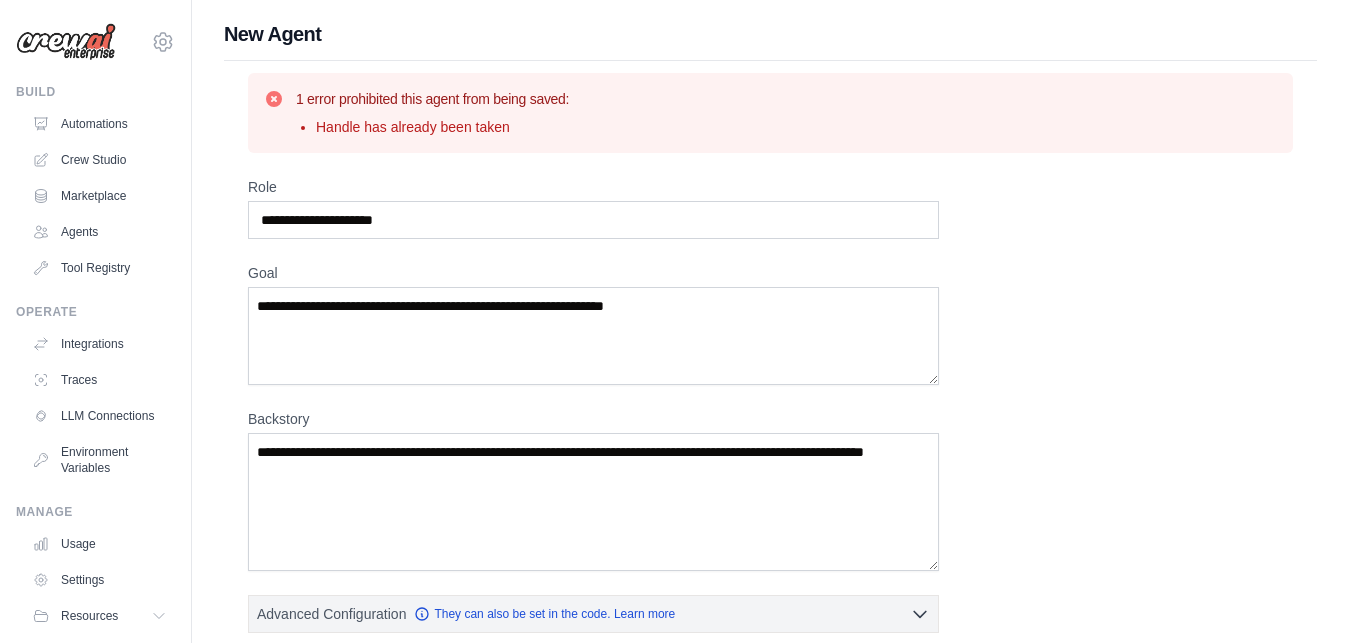 click on "**********" at bounding box center (770, 575) 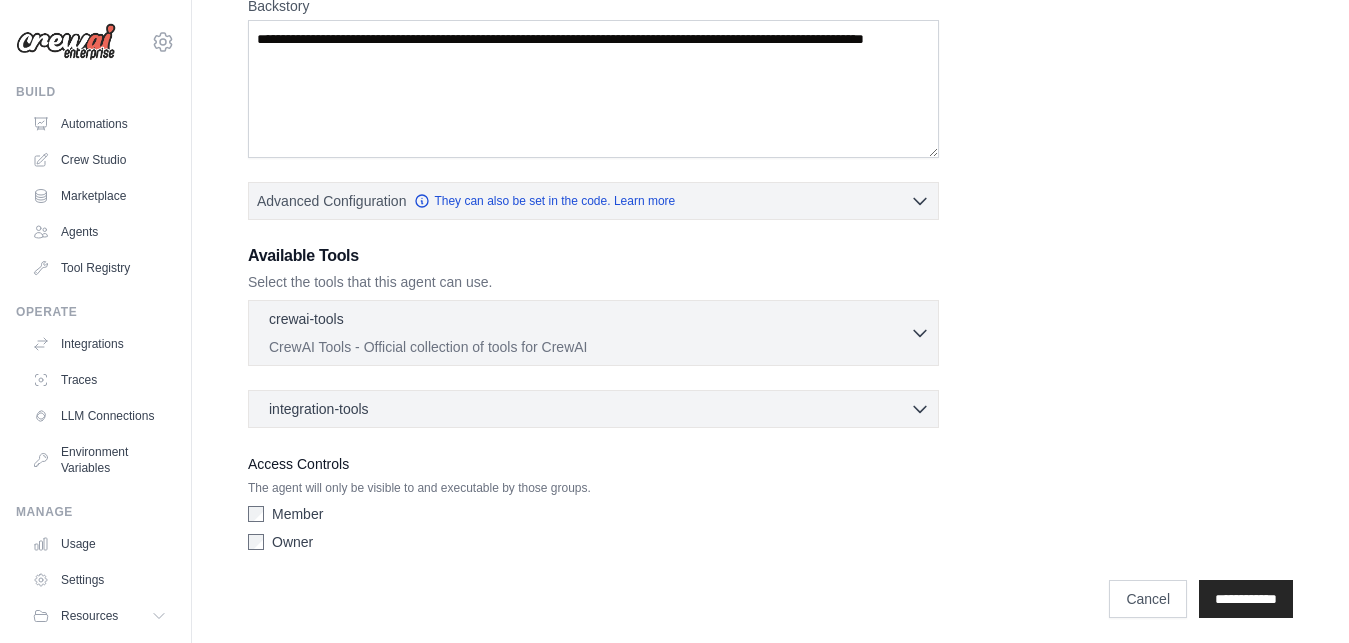 scroll, scrollTop: 420, scrollLeft: 0, axis: vertical 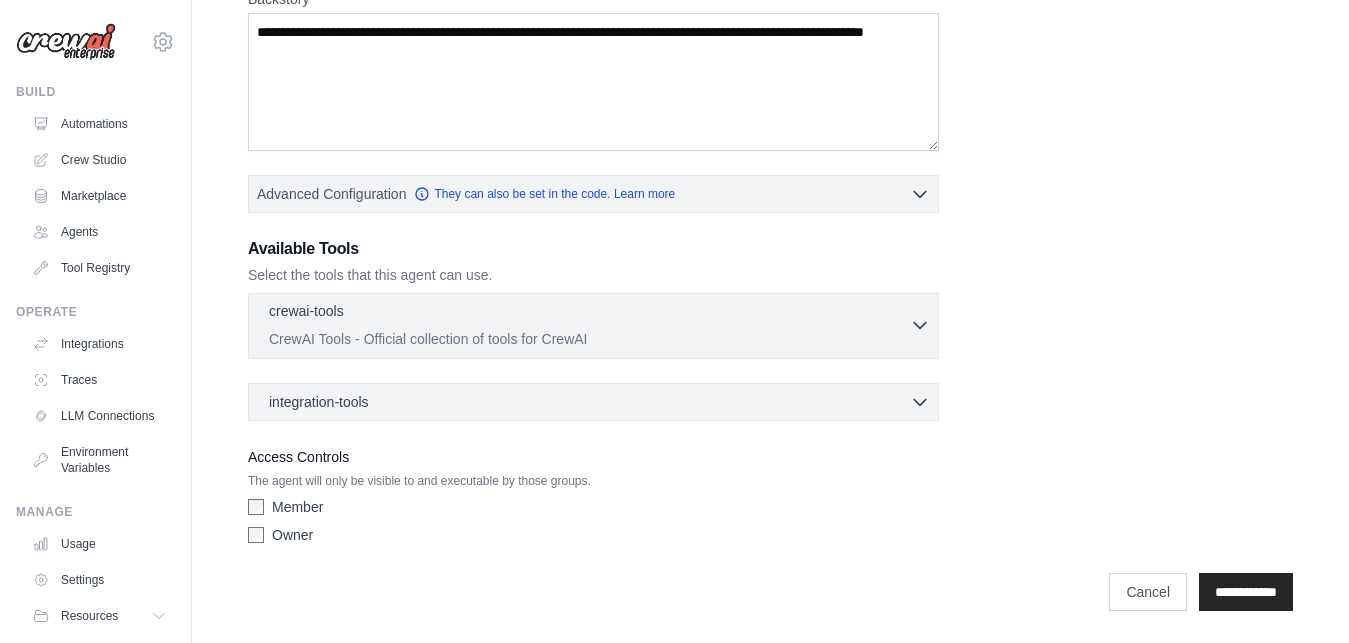 click 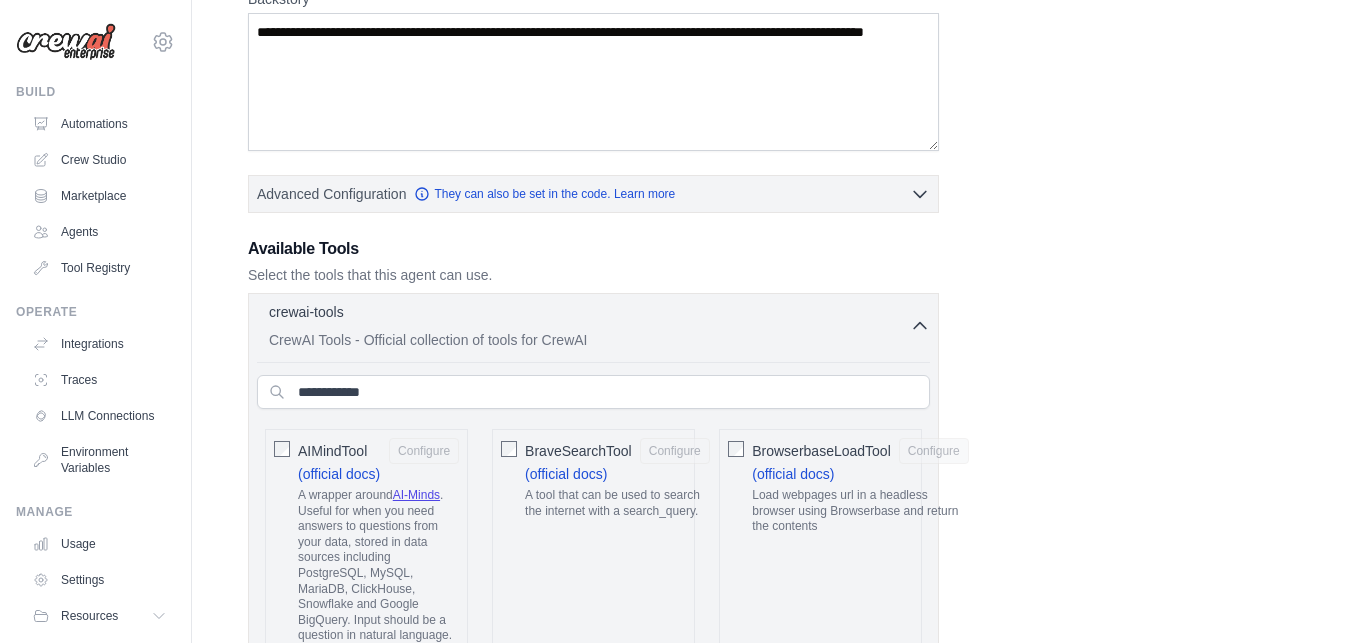 type 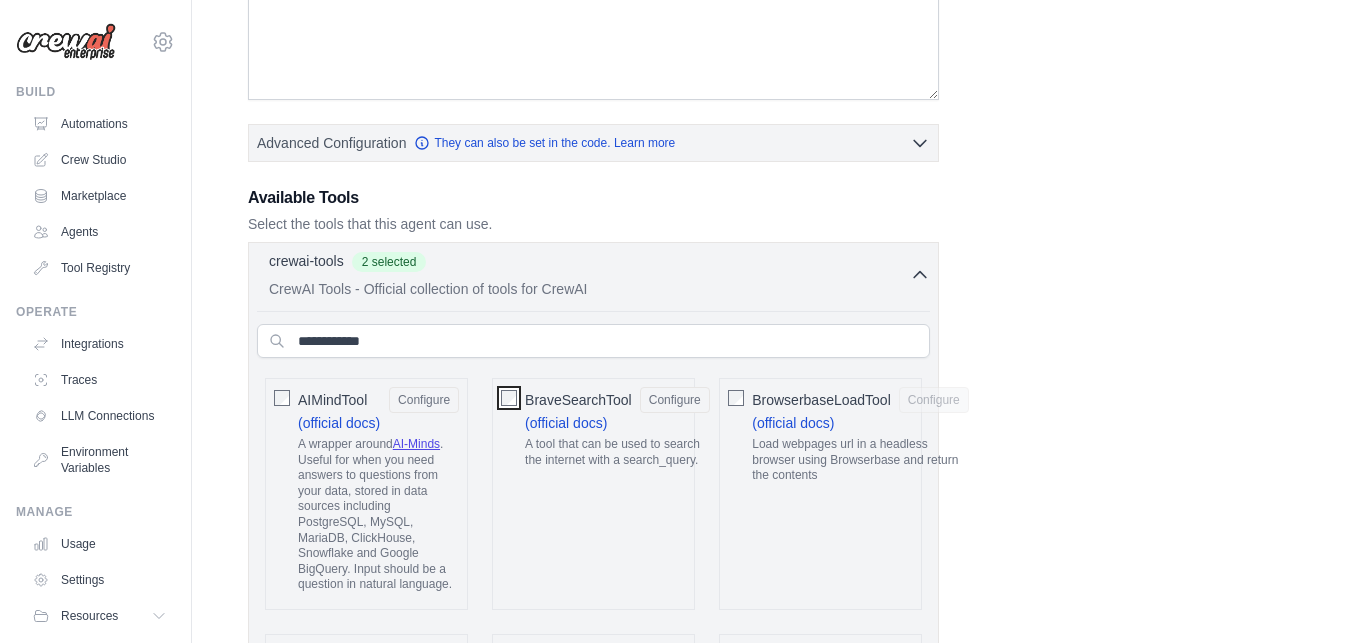 scroll, scrollTop: 0, scrollLeft: 0, axis: both 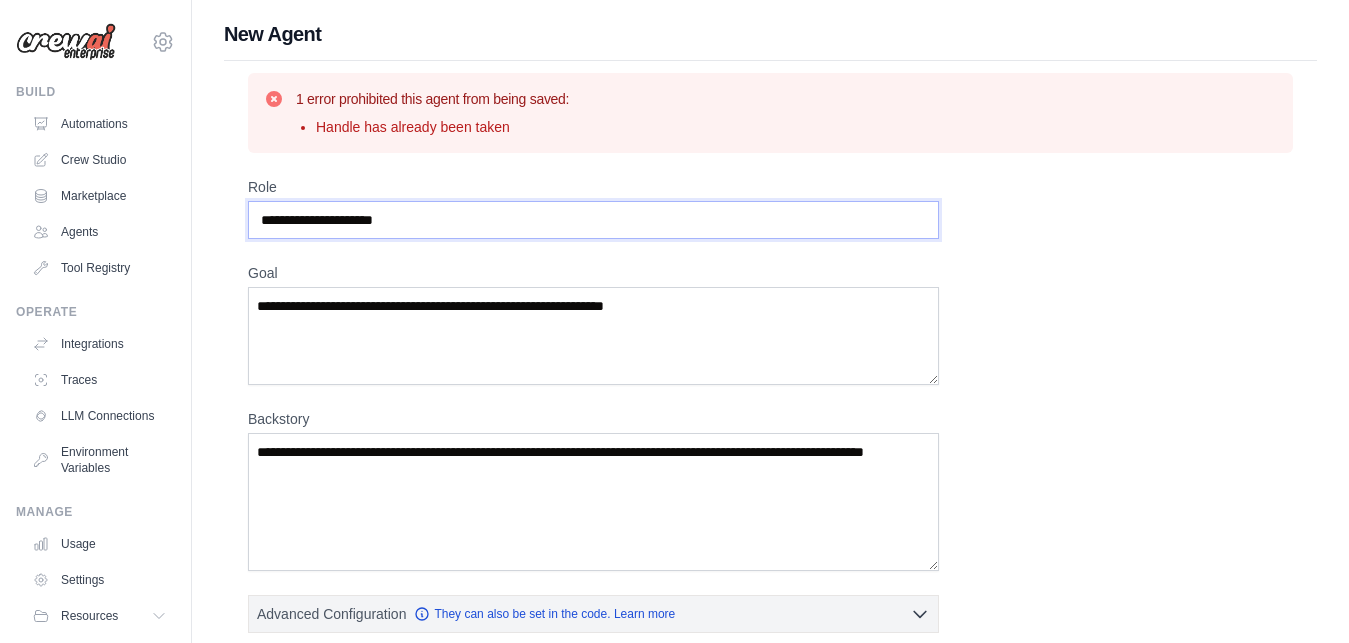 click on "**********" at bounding box center [593, 220] 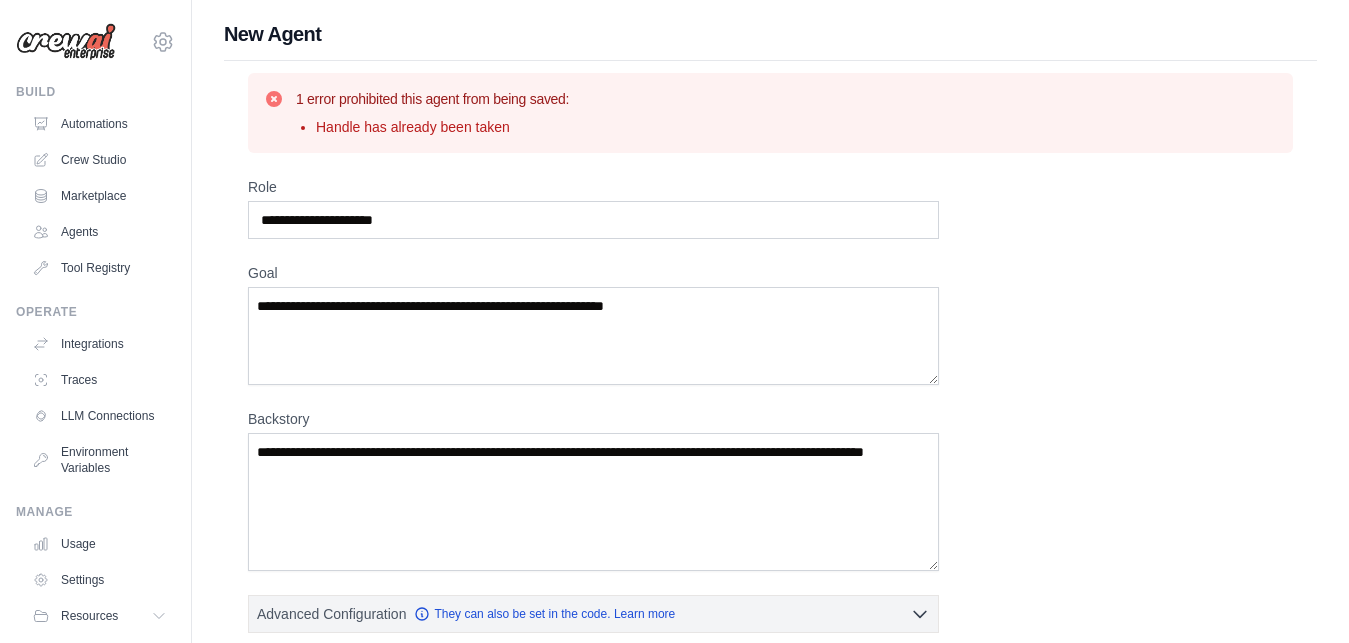 click on "**********" at bounding box center (770, 2525) 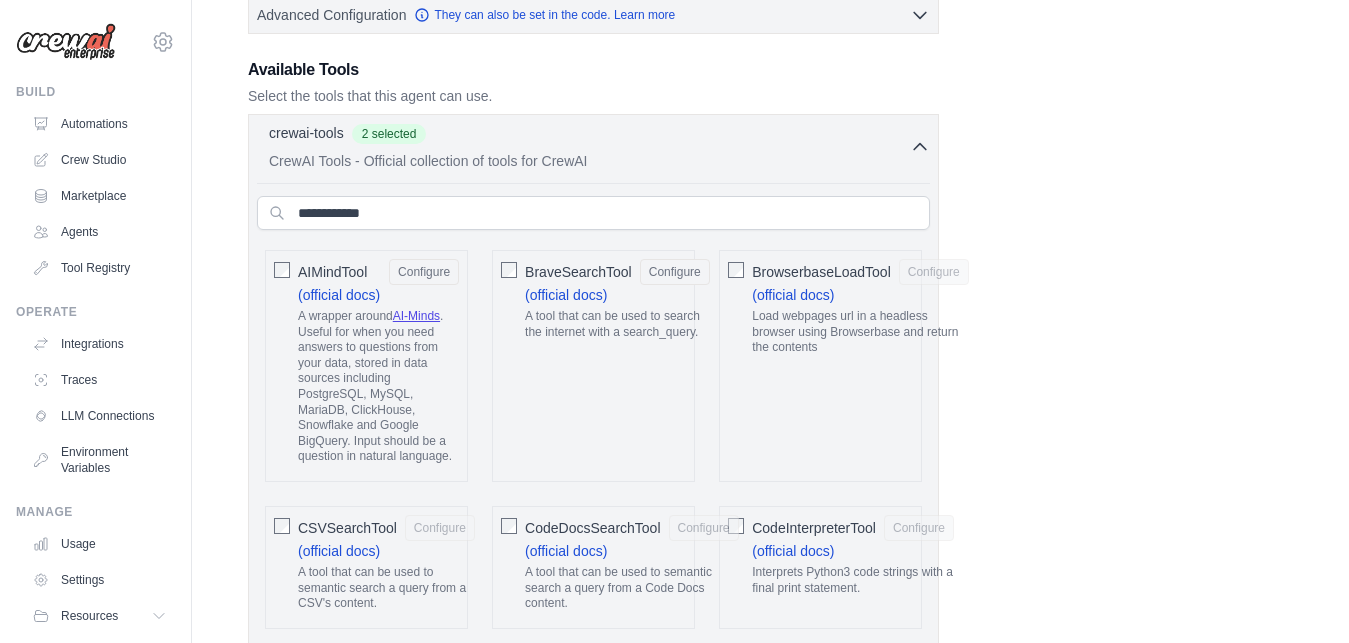 scroll, scrollTop: 612, scrollLeft: 0, axis: vertical 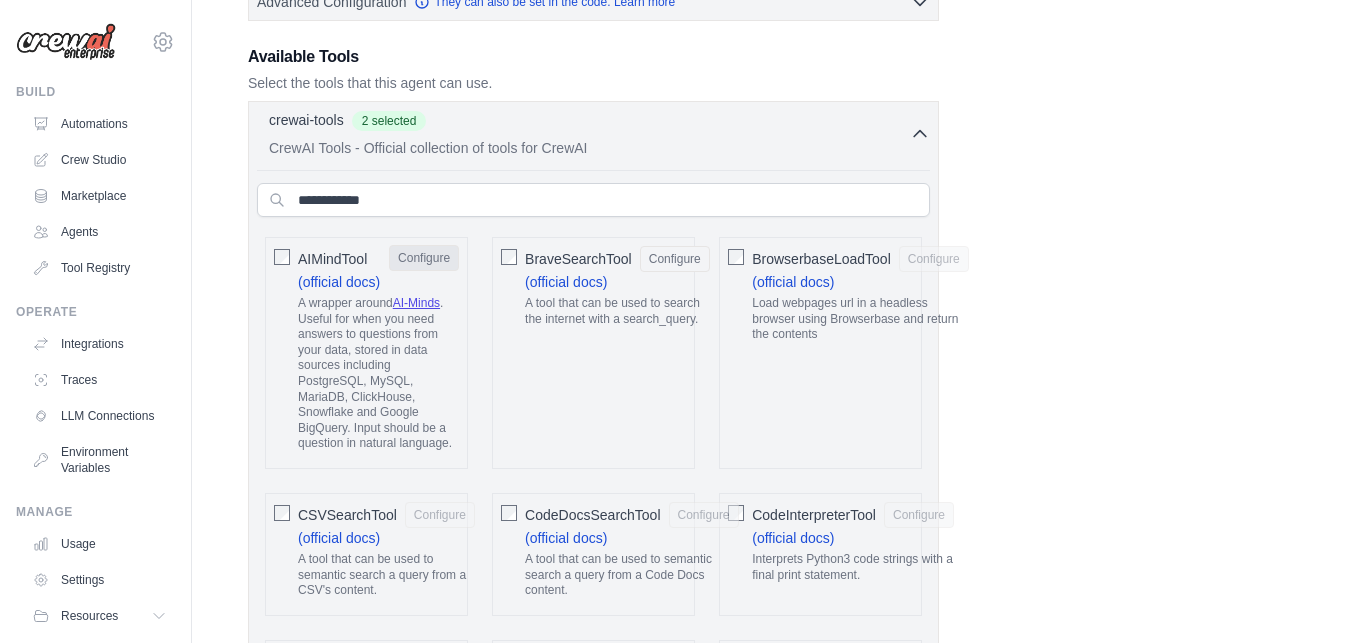 click on "Configure" at bounding box center (424, 258) 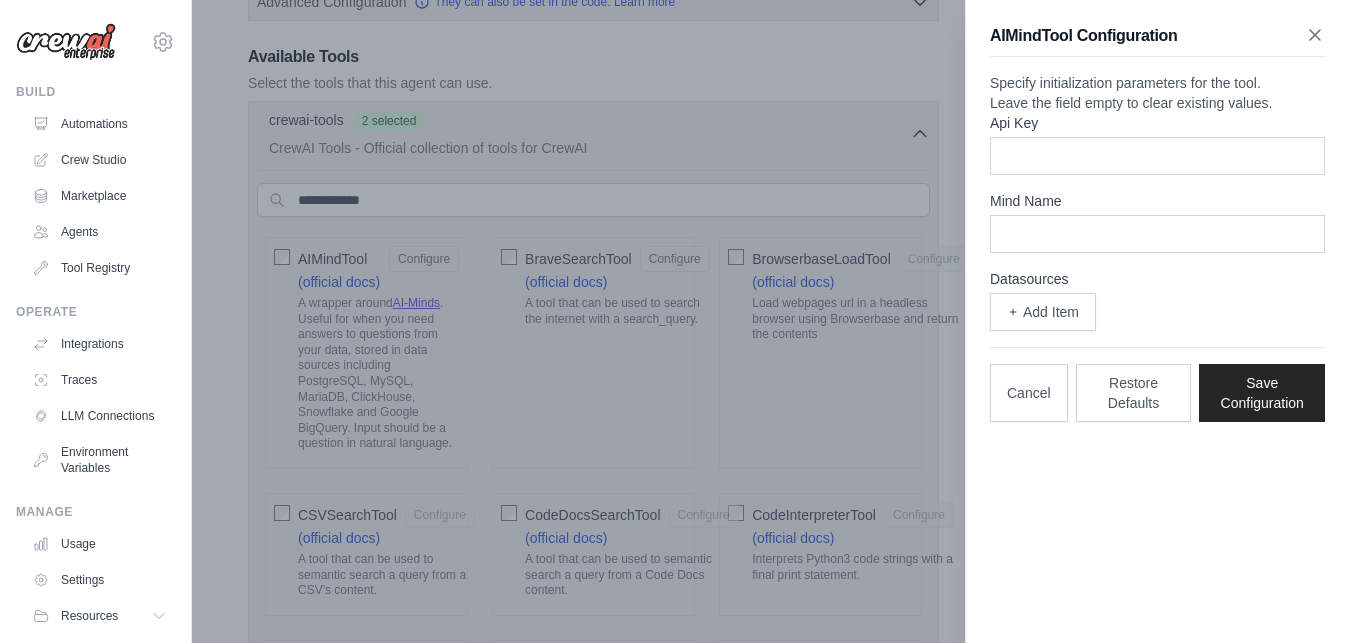 click 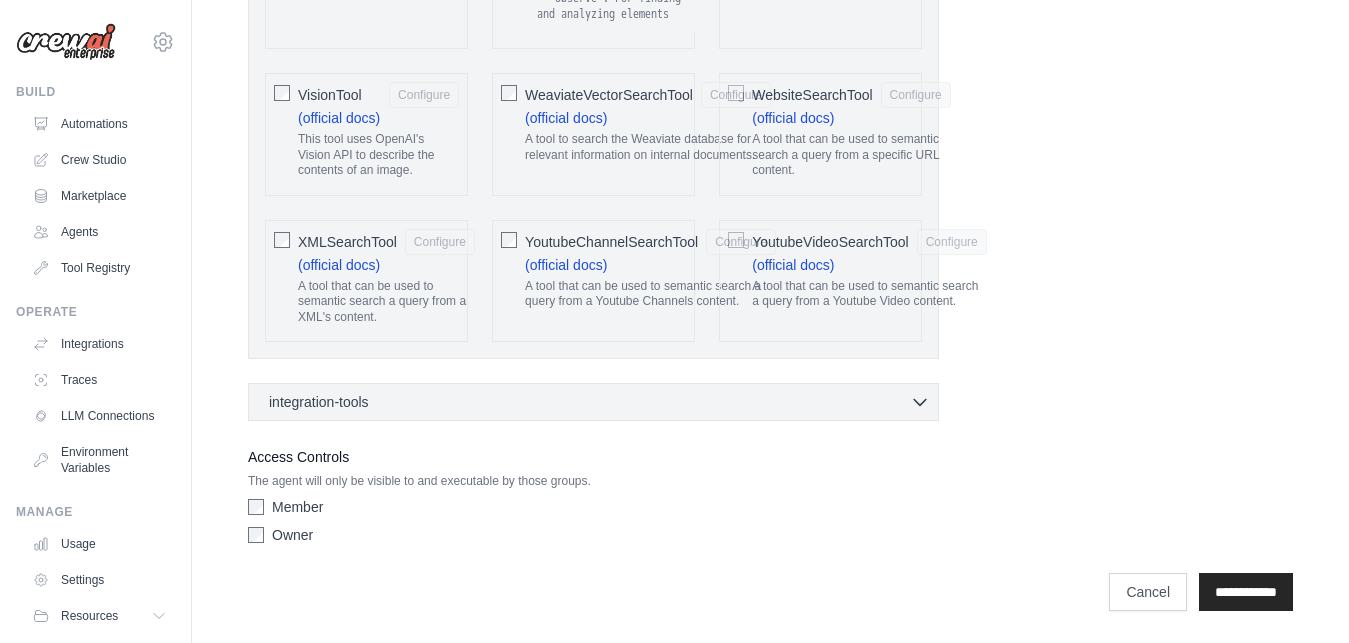 scroll, scrollTop: 4401, scrollLeft: 0, axis: vertical 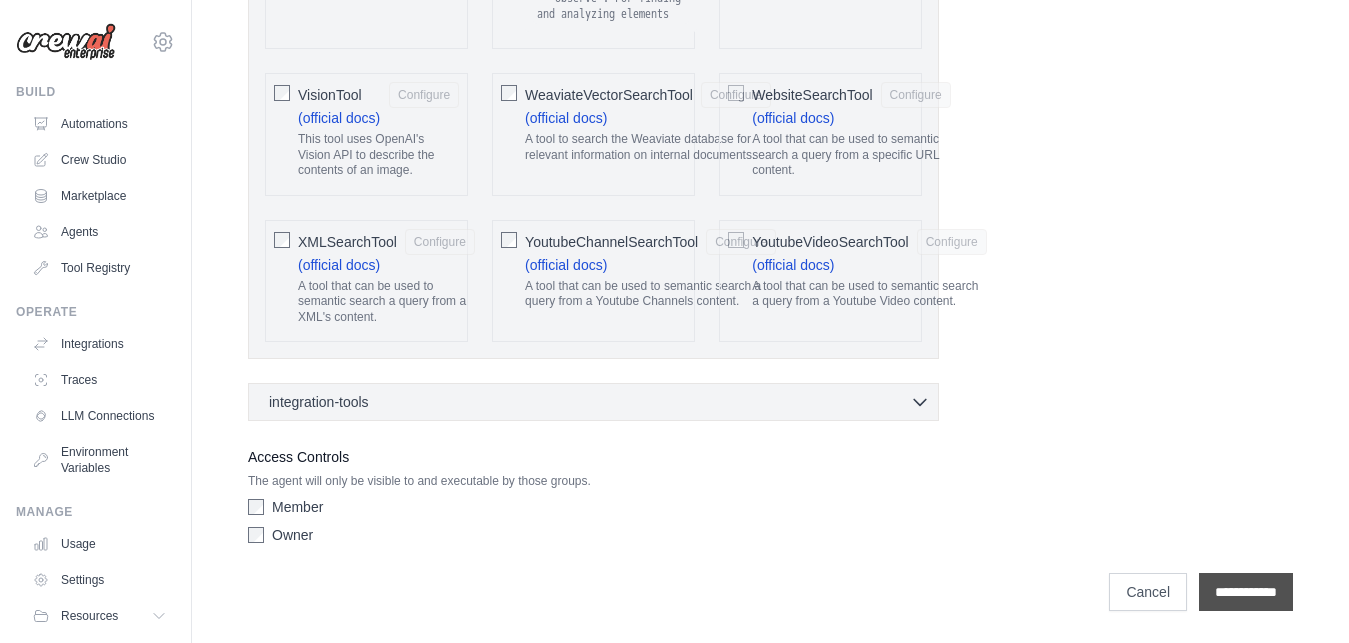 click on "**********" at bounding box center [1246, 592] 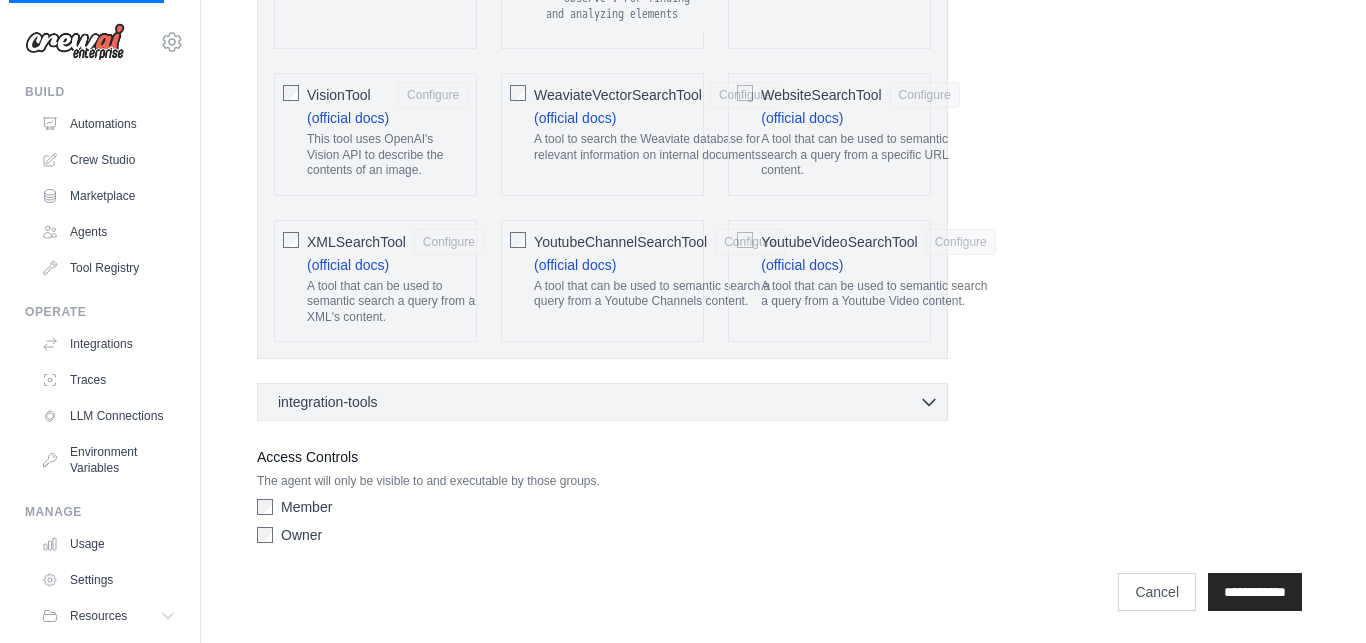 scroll, scrollTop: 0, scrollLeft: 0, axis: both 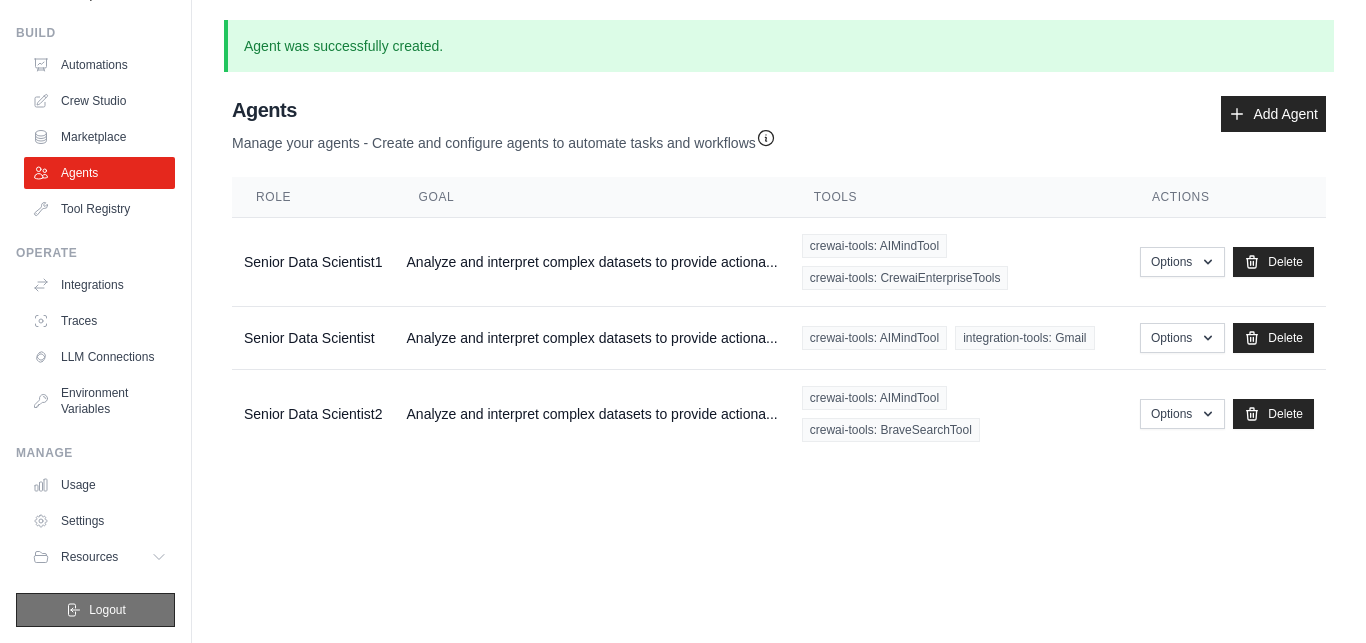 click on "Logout" at bounding box center (107, 610) 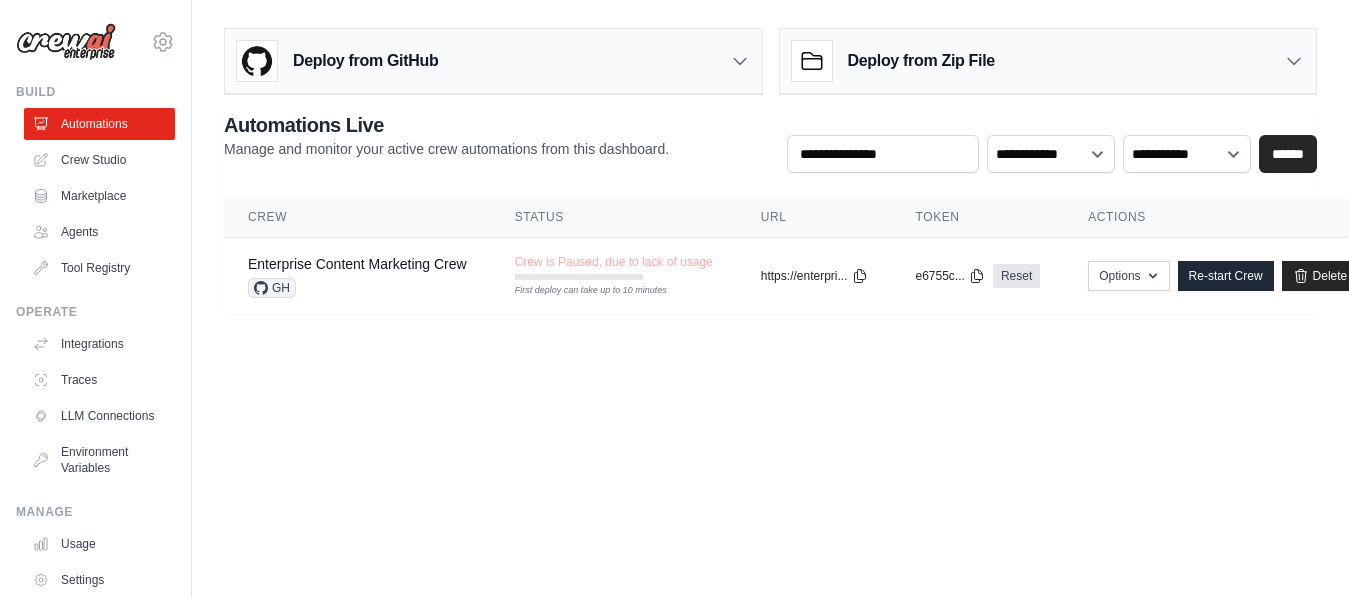 scroll, scrollTop: 0, scrollLeft: 0, axis: both 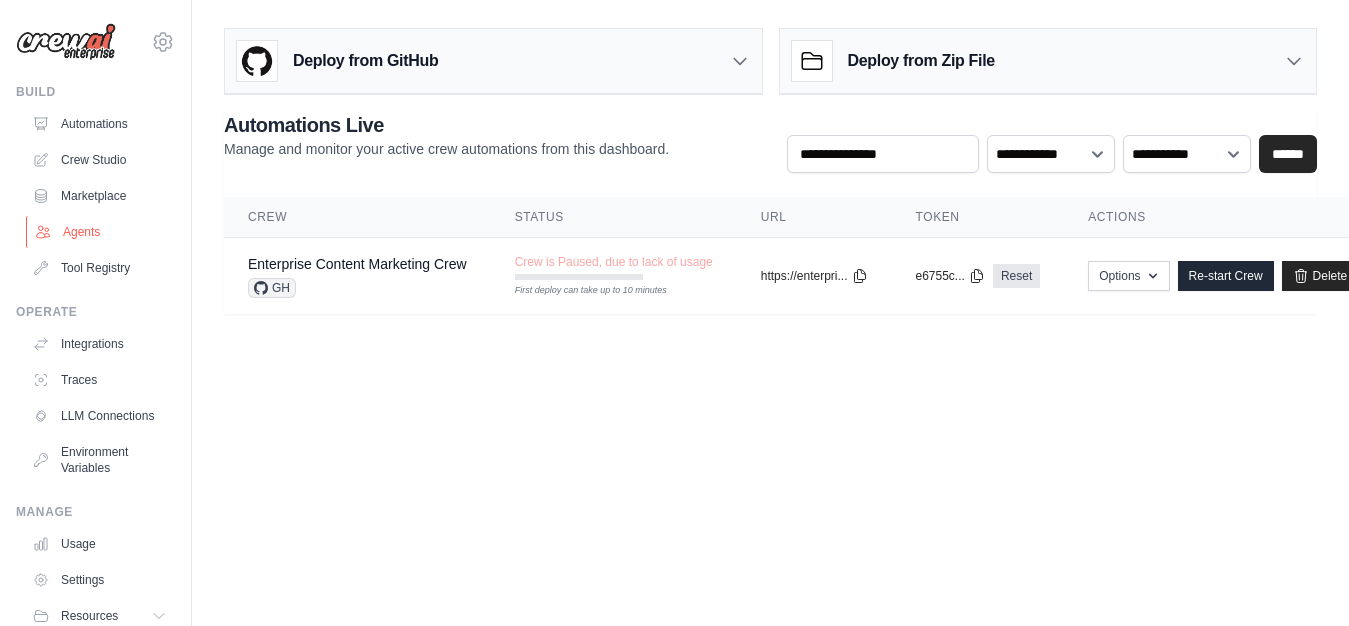 click on "Agents" at bounding box center [101, 232] 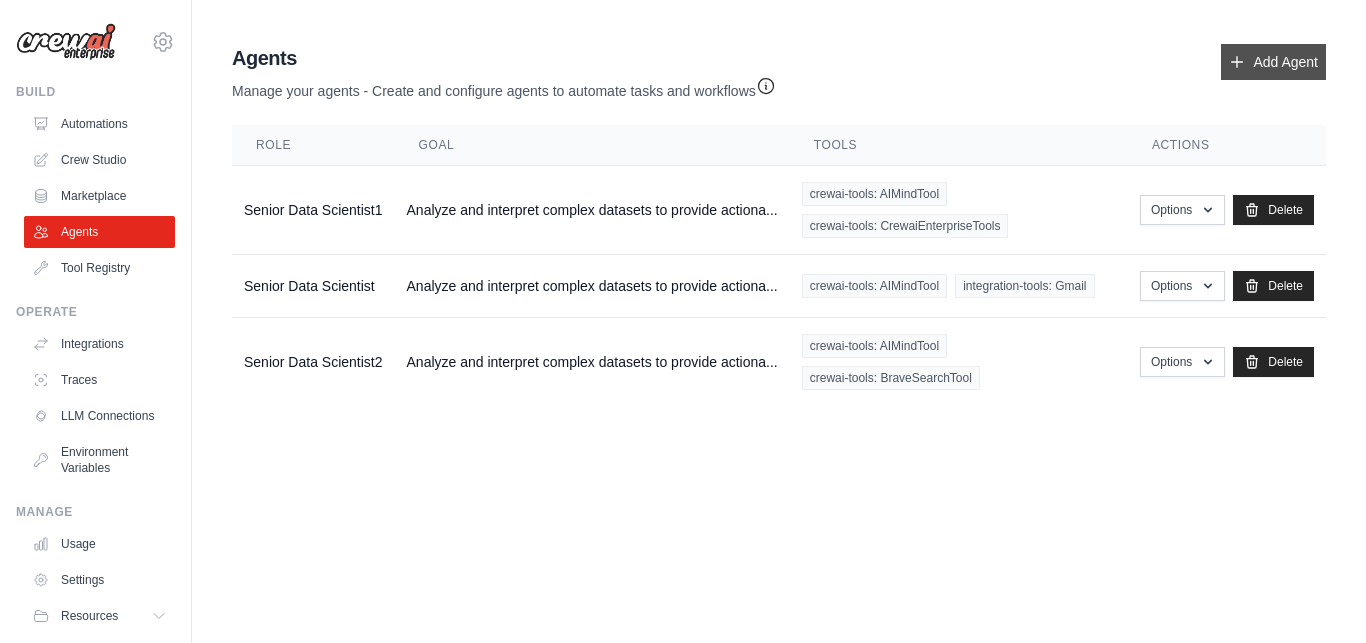 click on "Add Agent" at bounding box center [1273, 62] 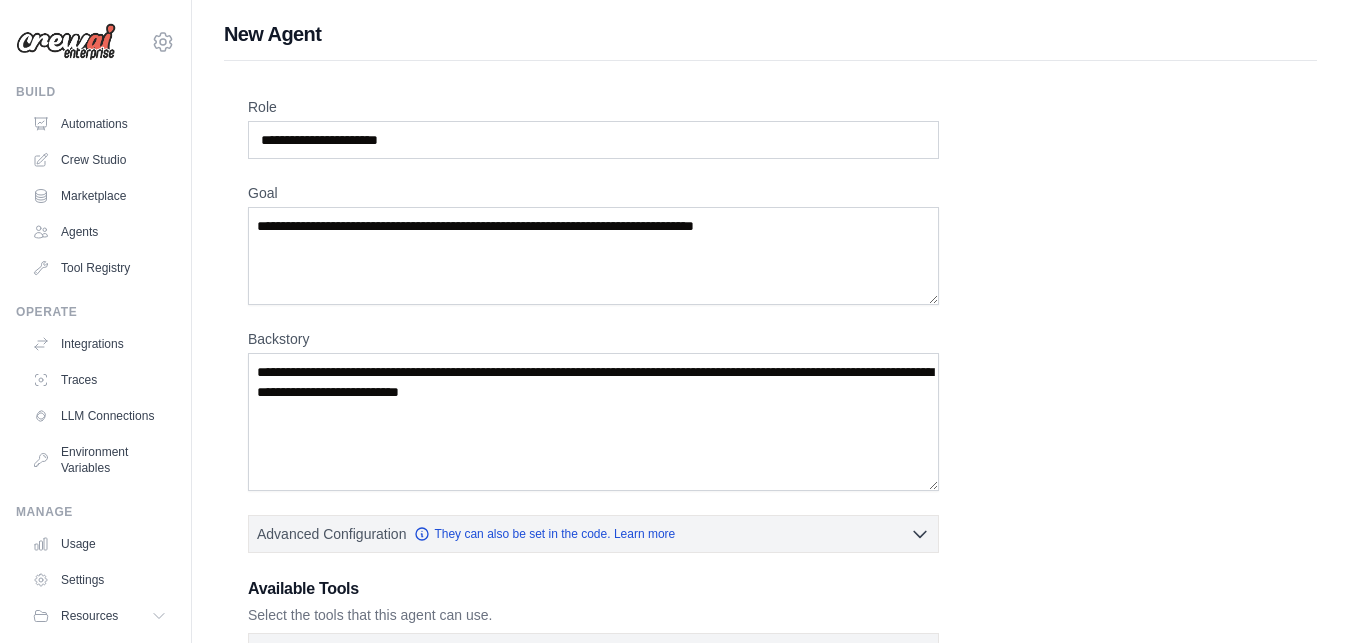 click on "Role
Goal
Backstory
Advanced Configuration
They can also be set in the code. Learn more
Enable reasoning" at bounding box center (770, 495) 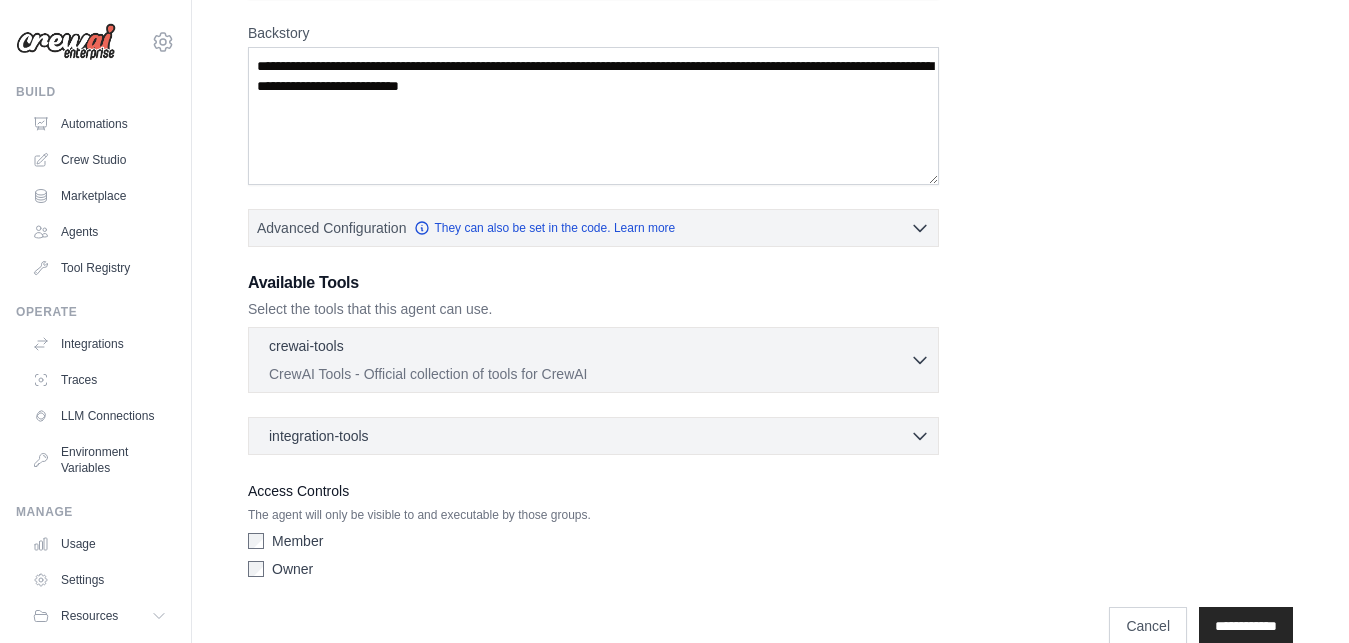 scroll, scrollTop: 340, scrollLeft: 0, axis: vertical 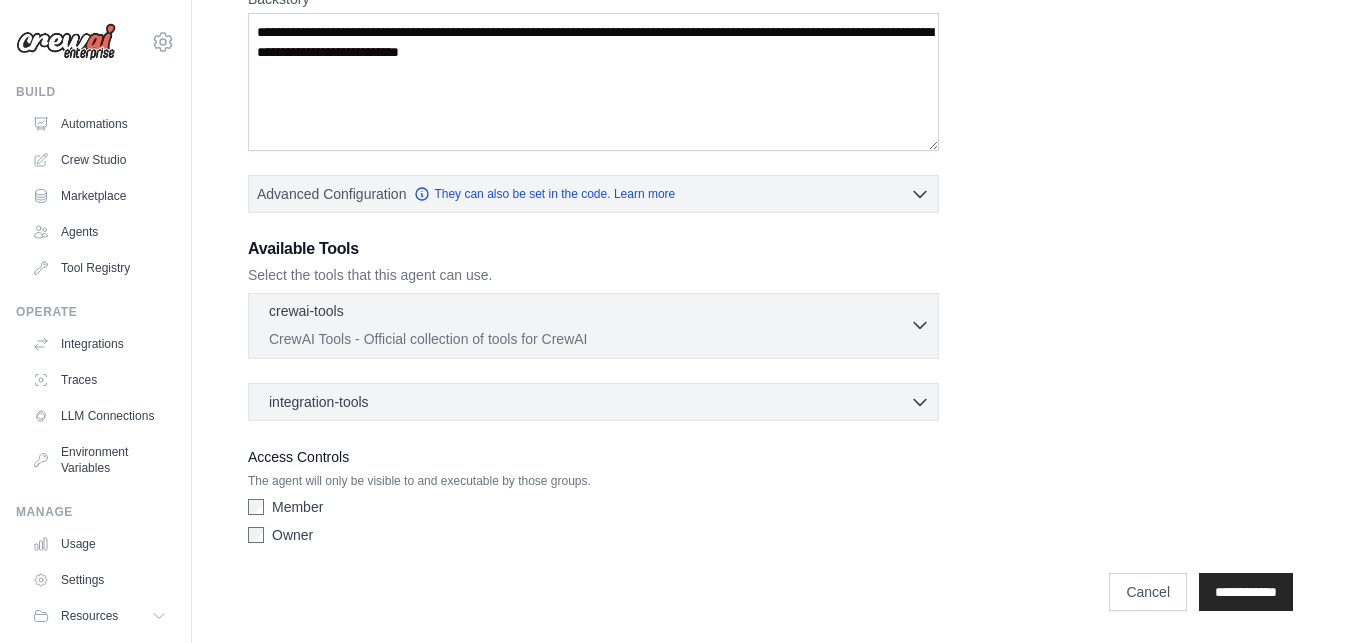 click 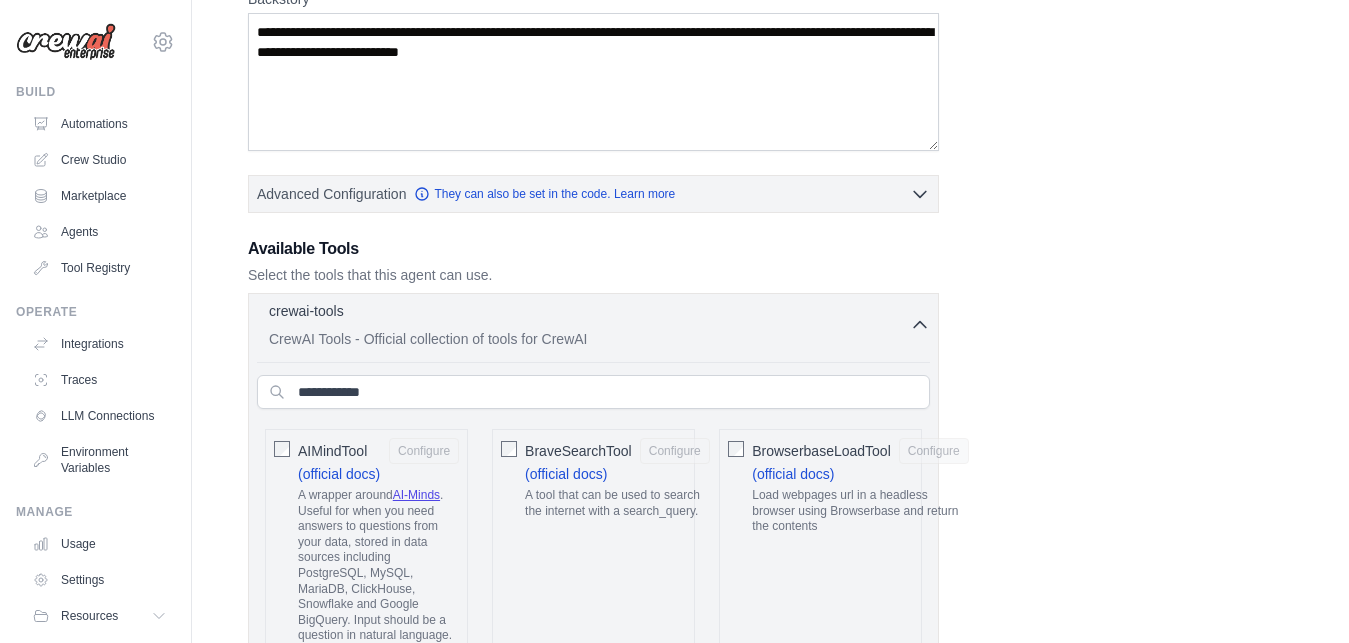 click 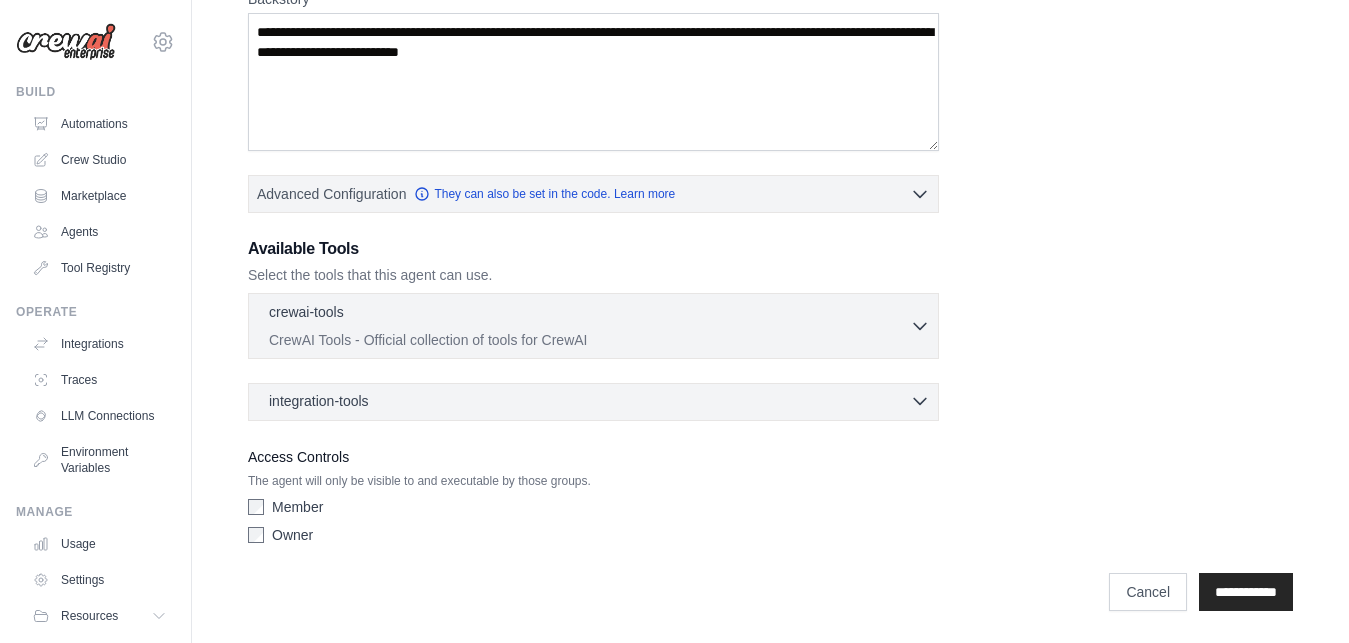 click 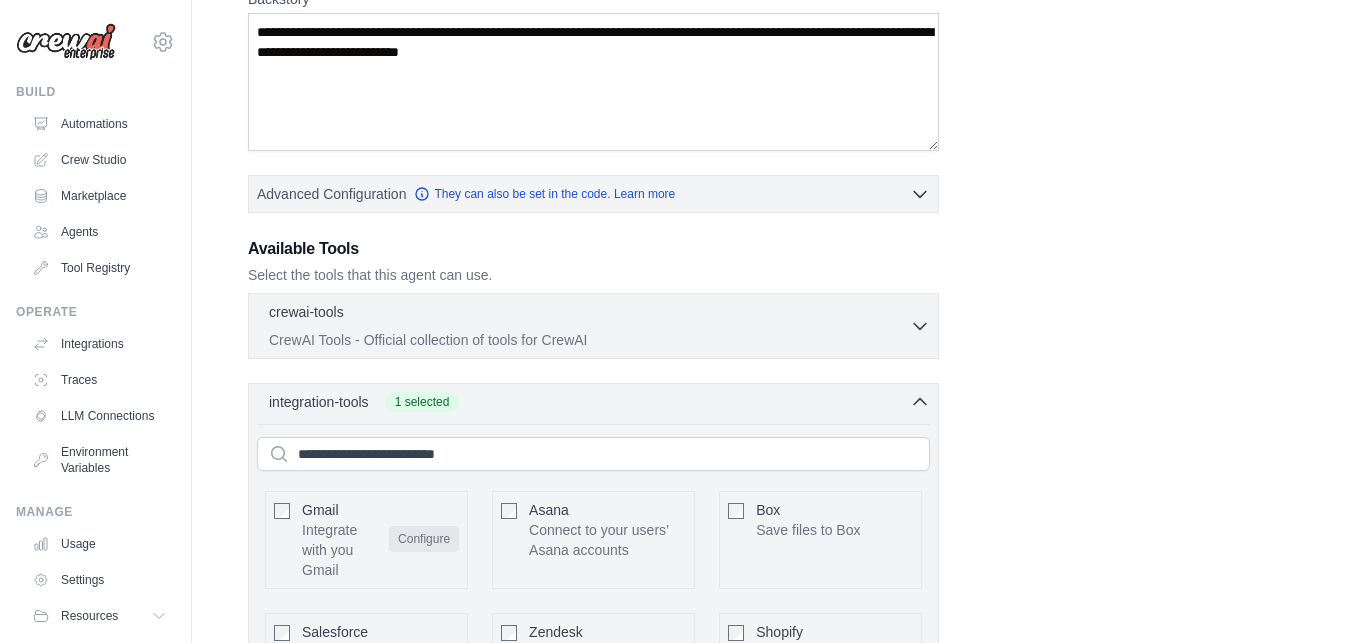 click on "Configure" at bounding box center (424, 539) 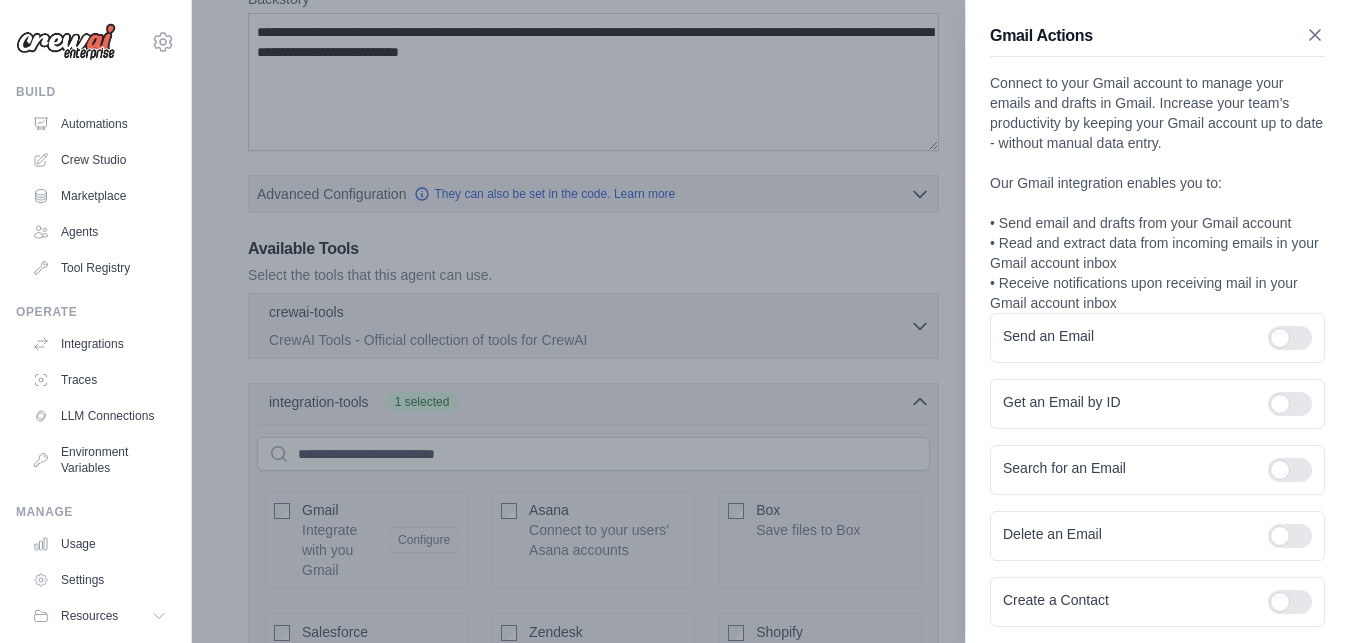 click 